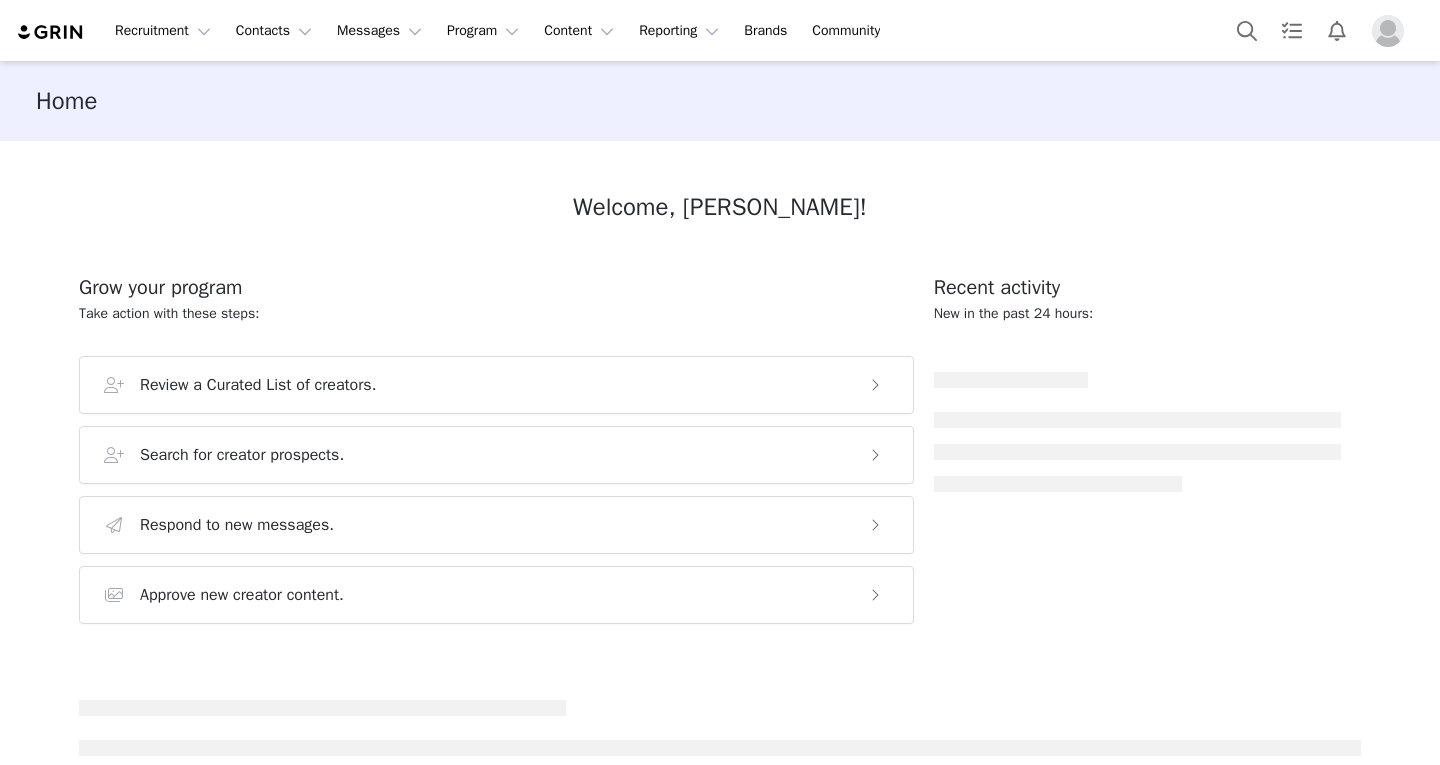 scroll, scrollTop: 0, scrollLeft: 0, axis: both 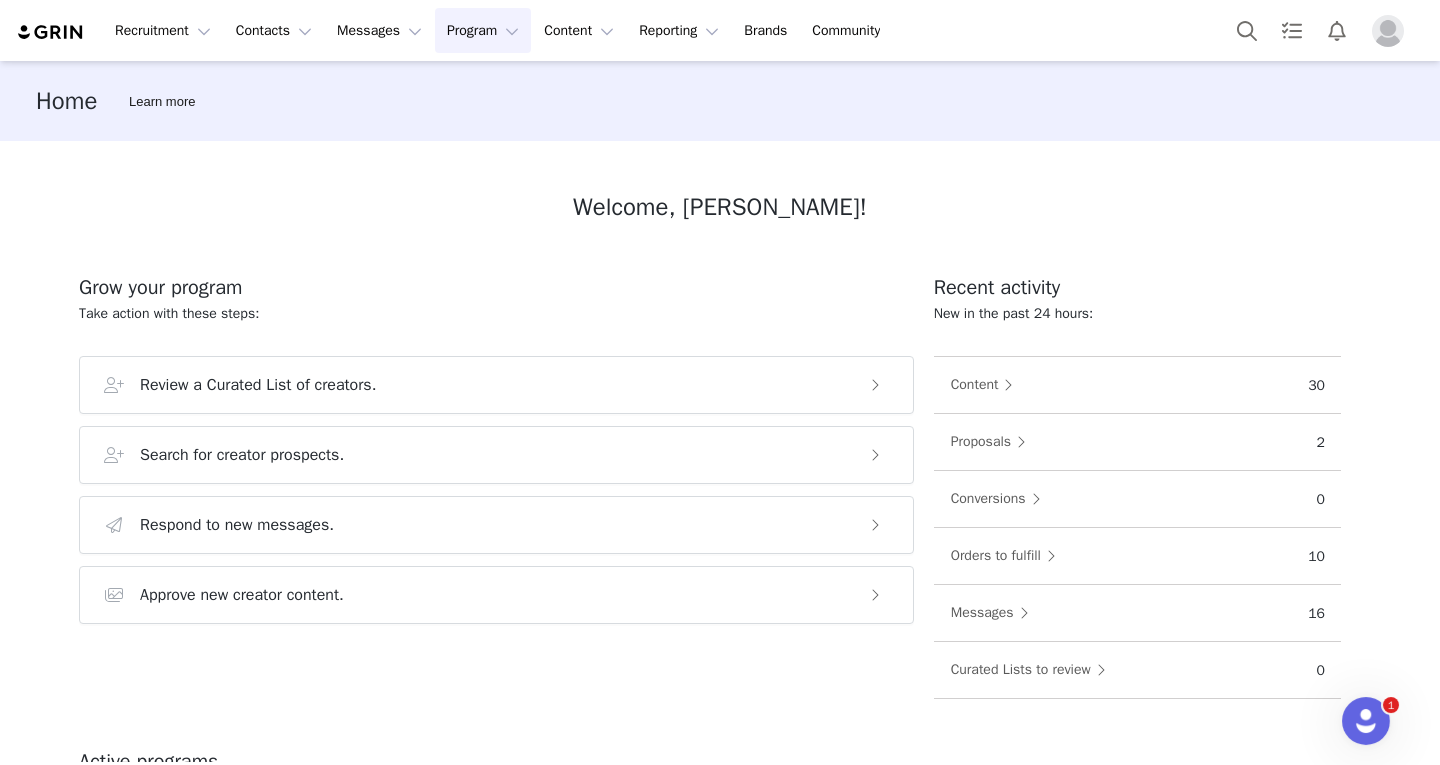 click on "Program Program" at bounding box center [483, 30] 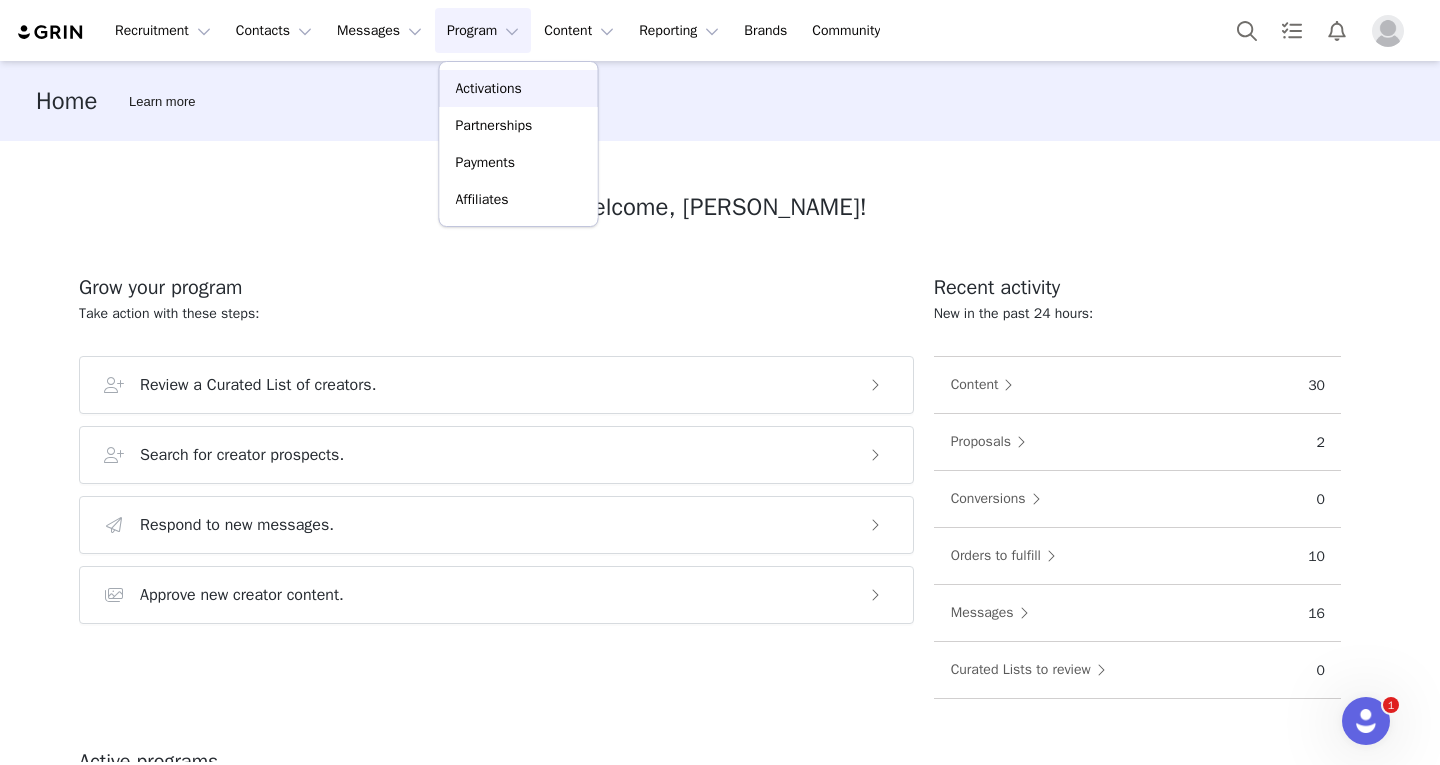 click on "Activations" at bounding box center (489, 88) 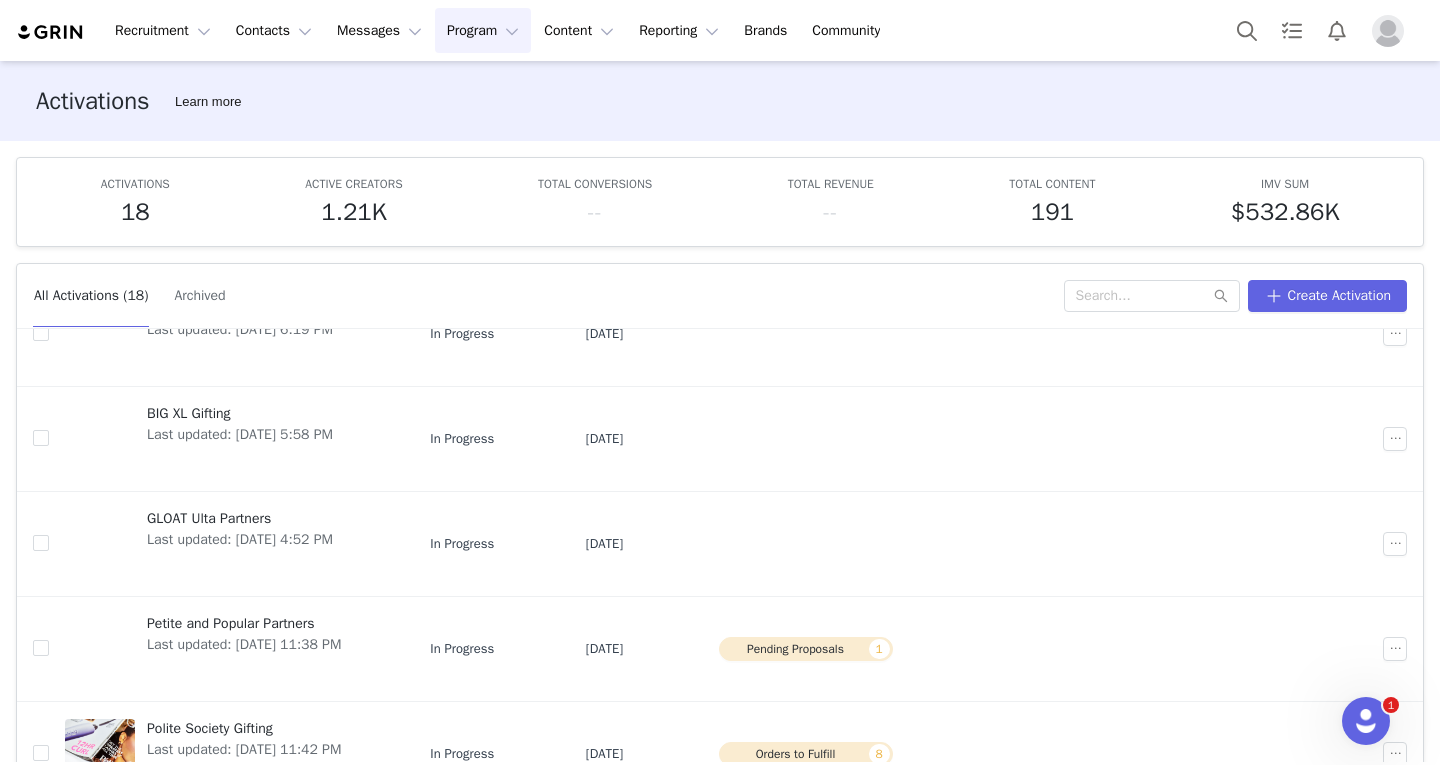 scroll, scrollTop: 633, scrollLeft: 0, axis: vertical 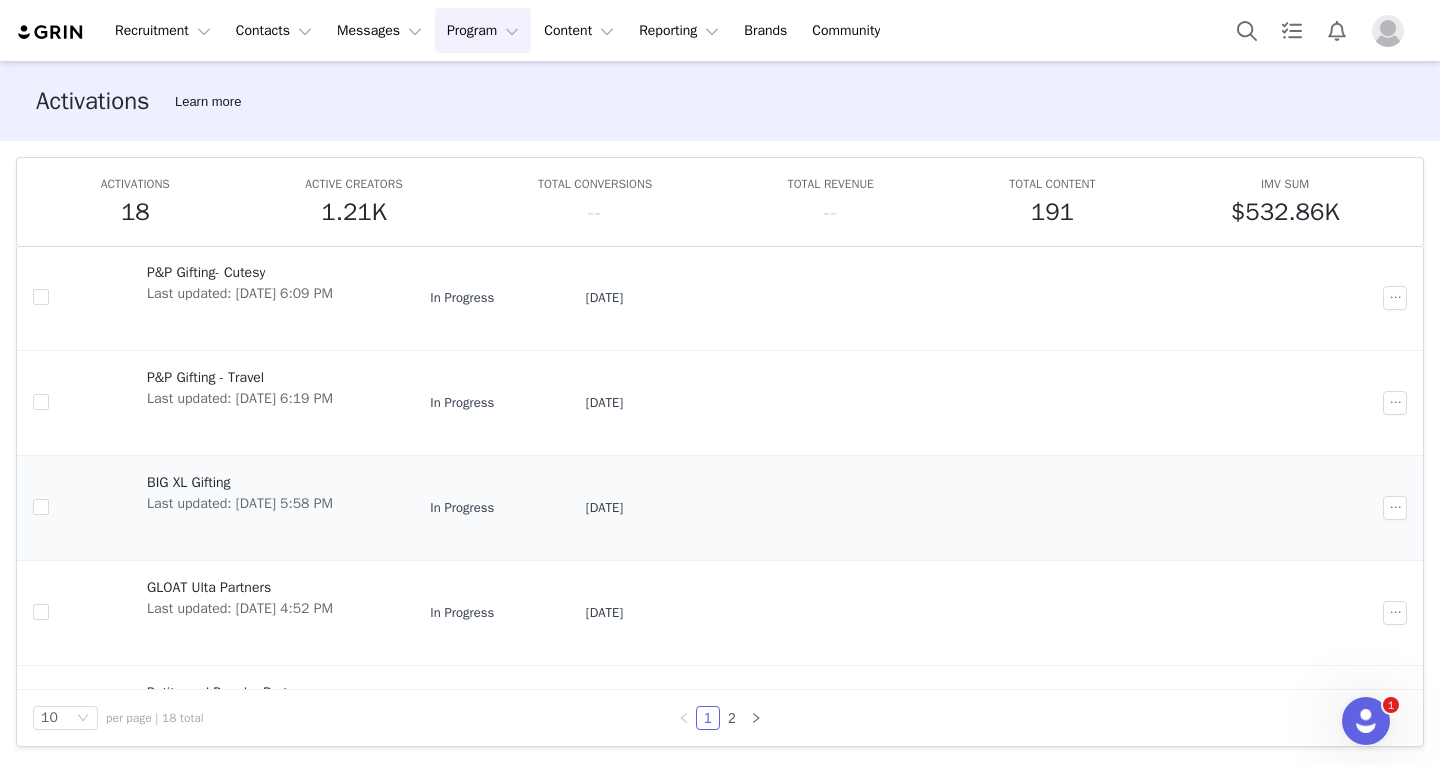 click on "BIG XL Gifting" at bounding box center (240, 482) 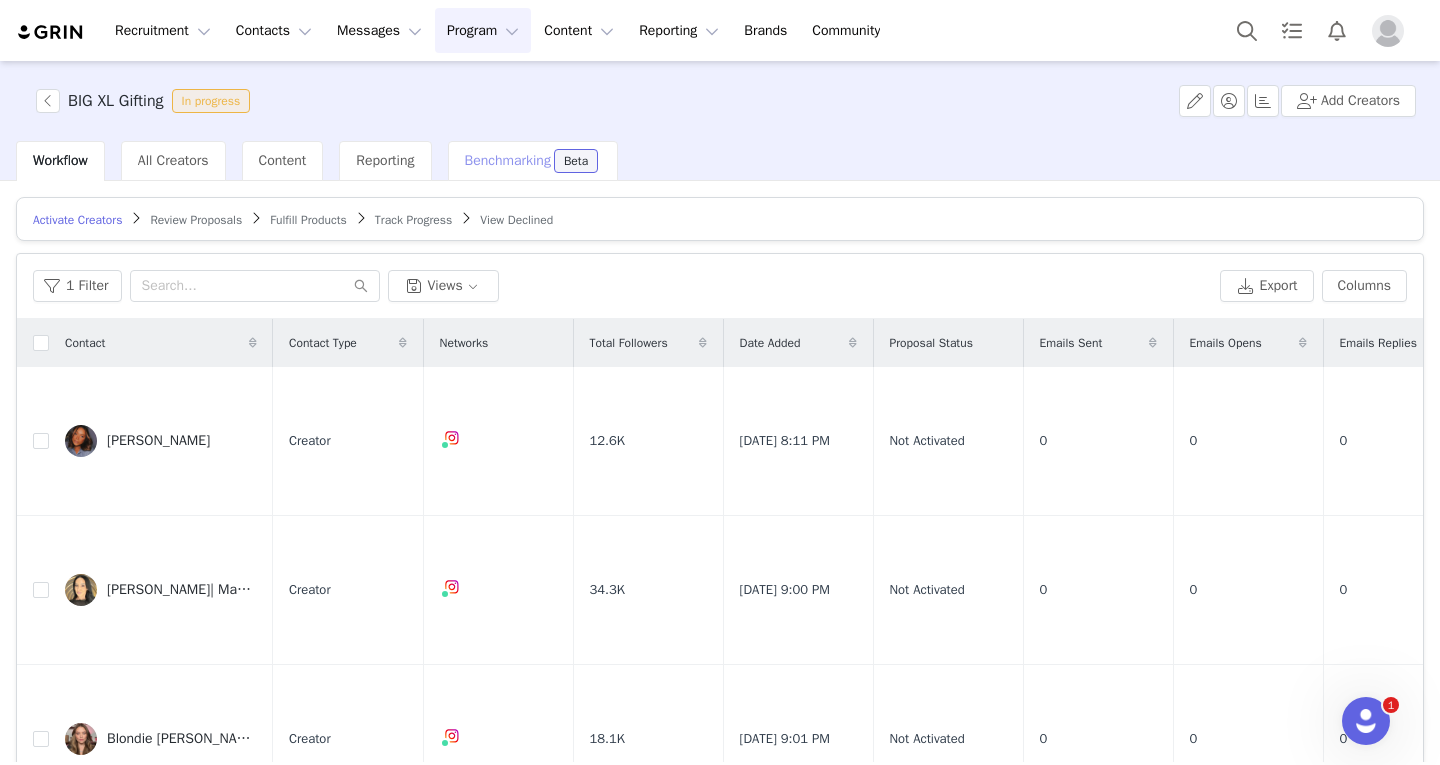 click on "Benchmarking" at bounding box center (508, 160) 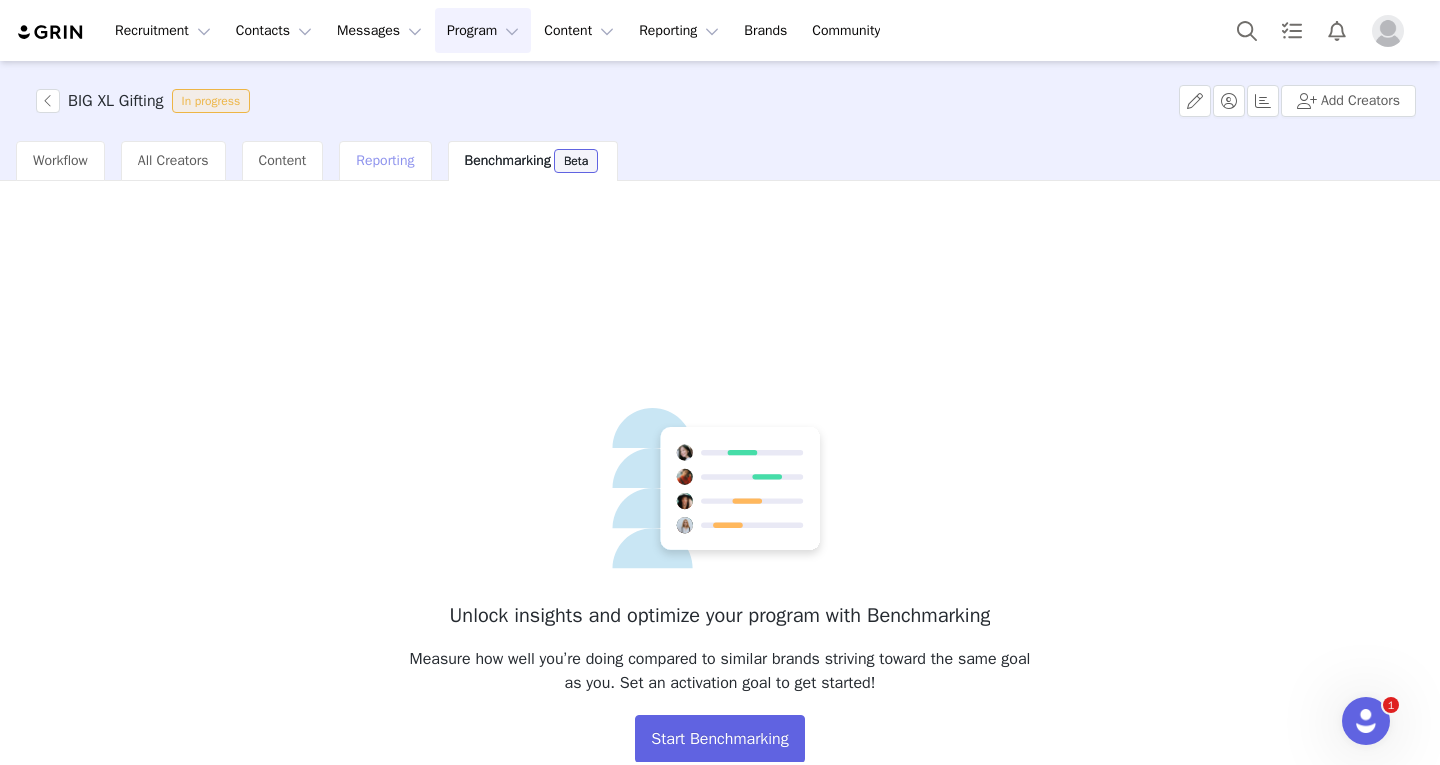 click on "Reporting" at bounding box center (385, 161) 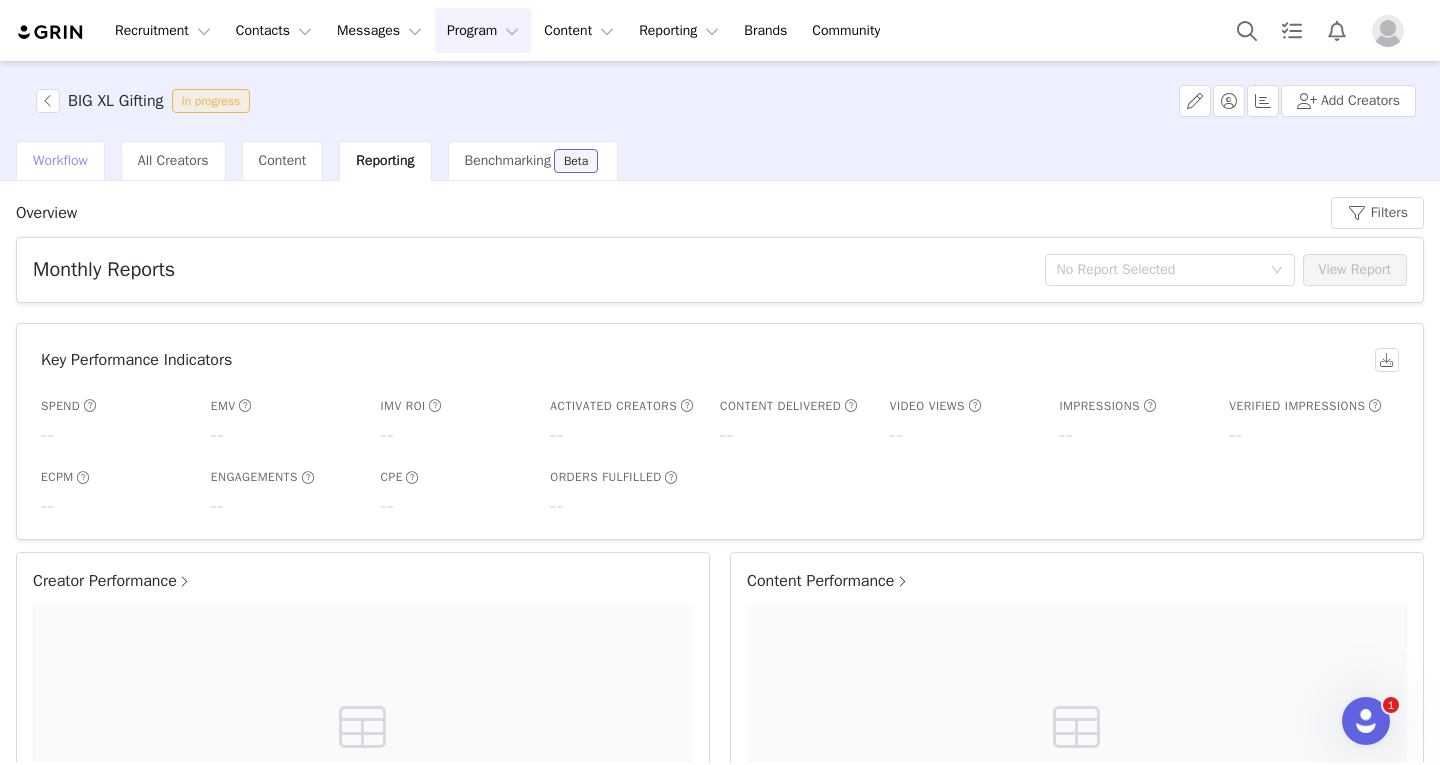 click on "Workflow" at bounding box center (60, 160) 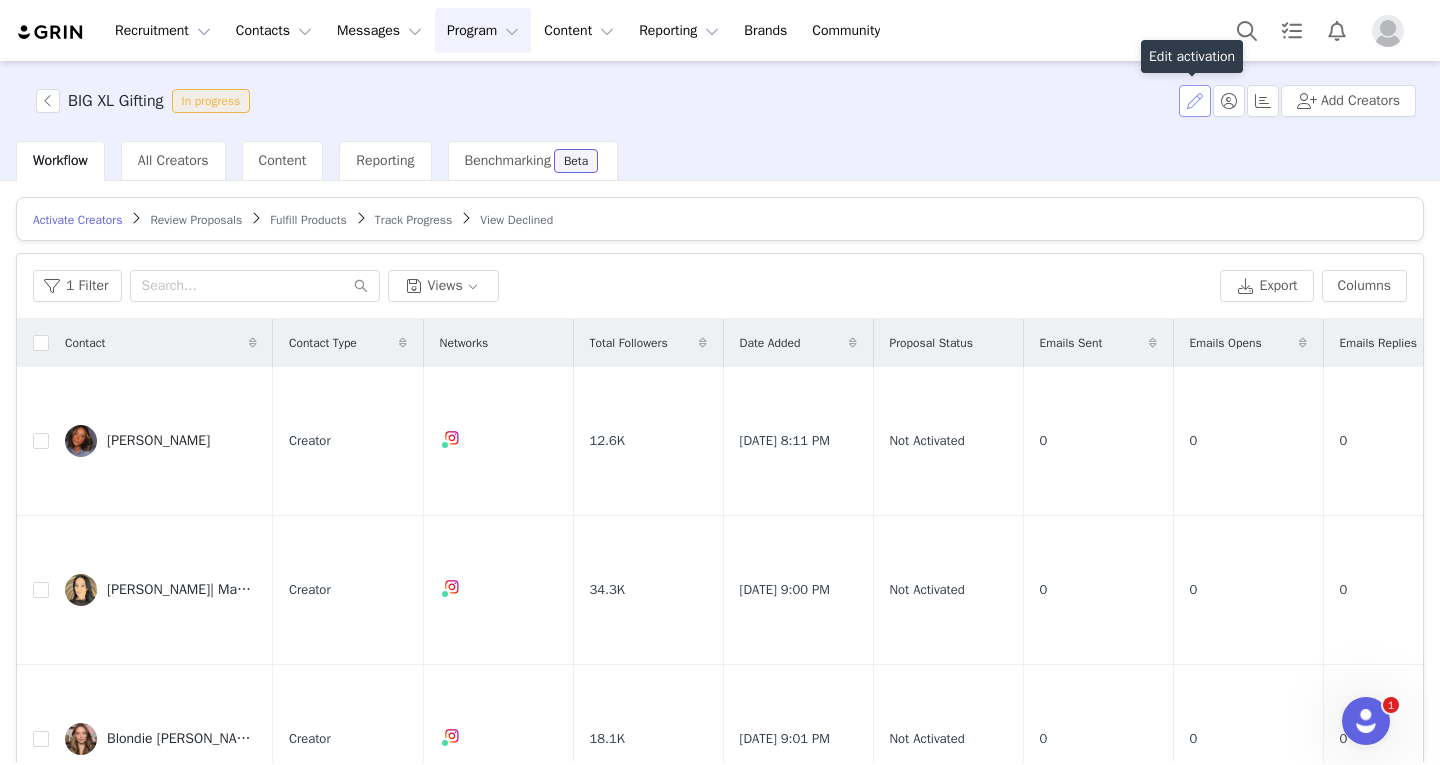 click at bounding box center (1195, 101) 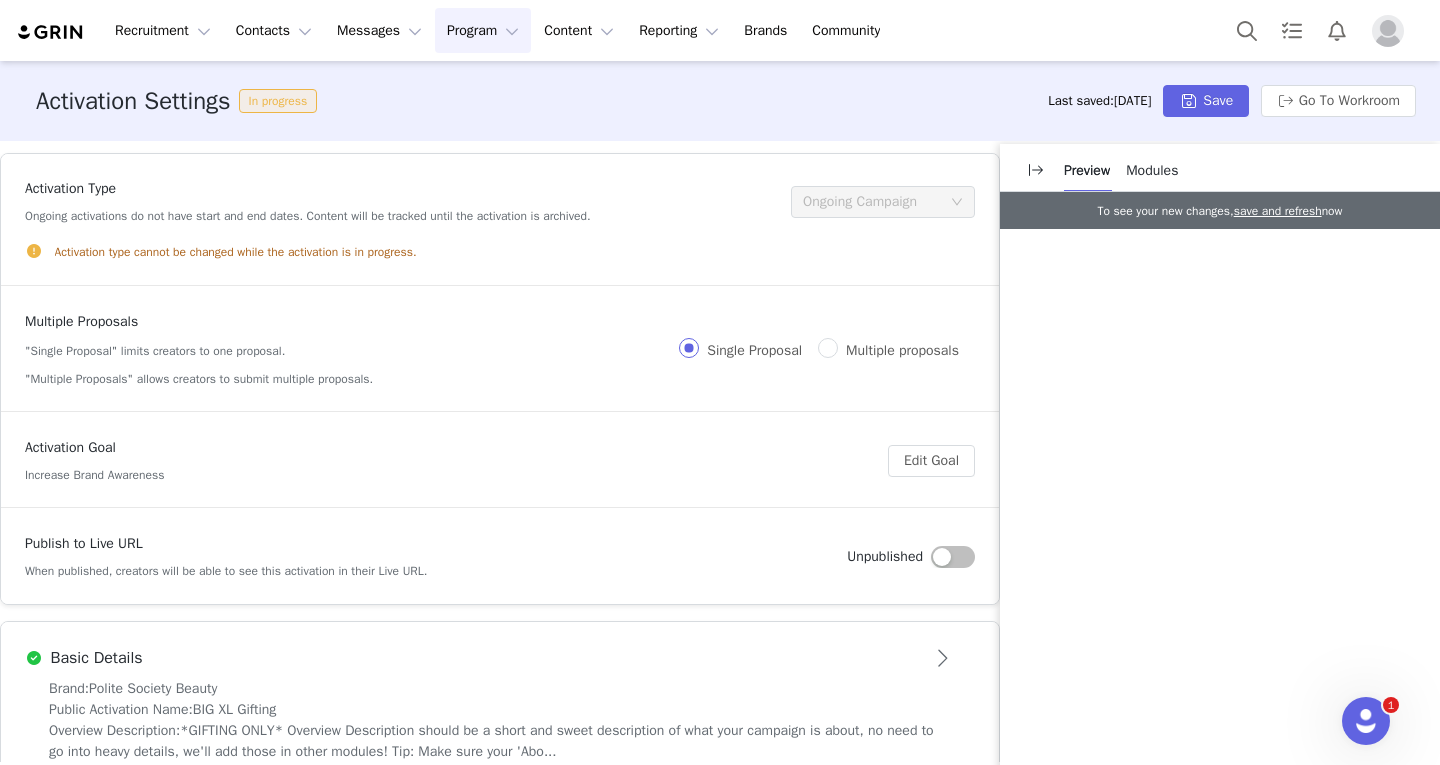 scroll, scrollTop: 0, scrollLeft: 0, axis: both 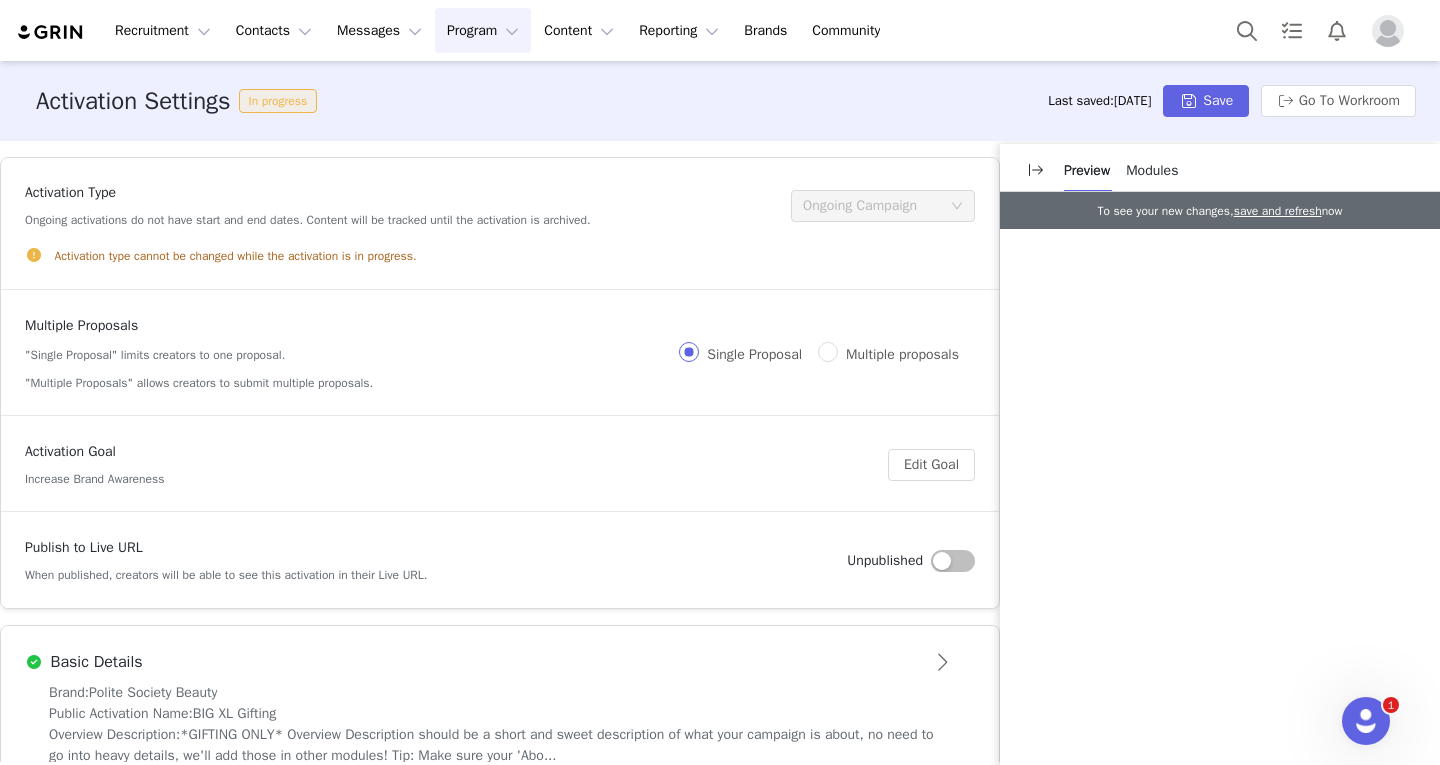 click on "Modules" at bounding box center [1152, 170] 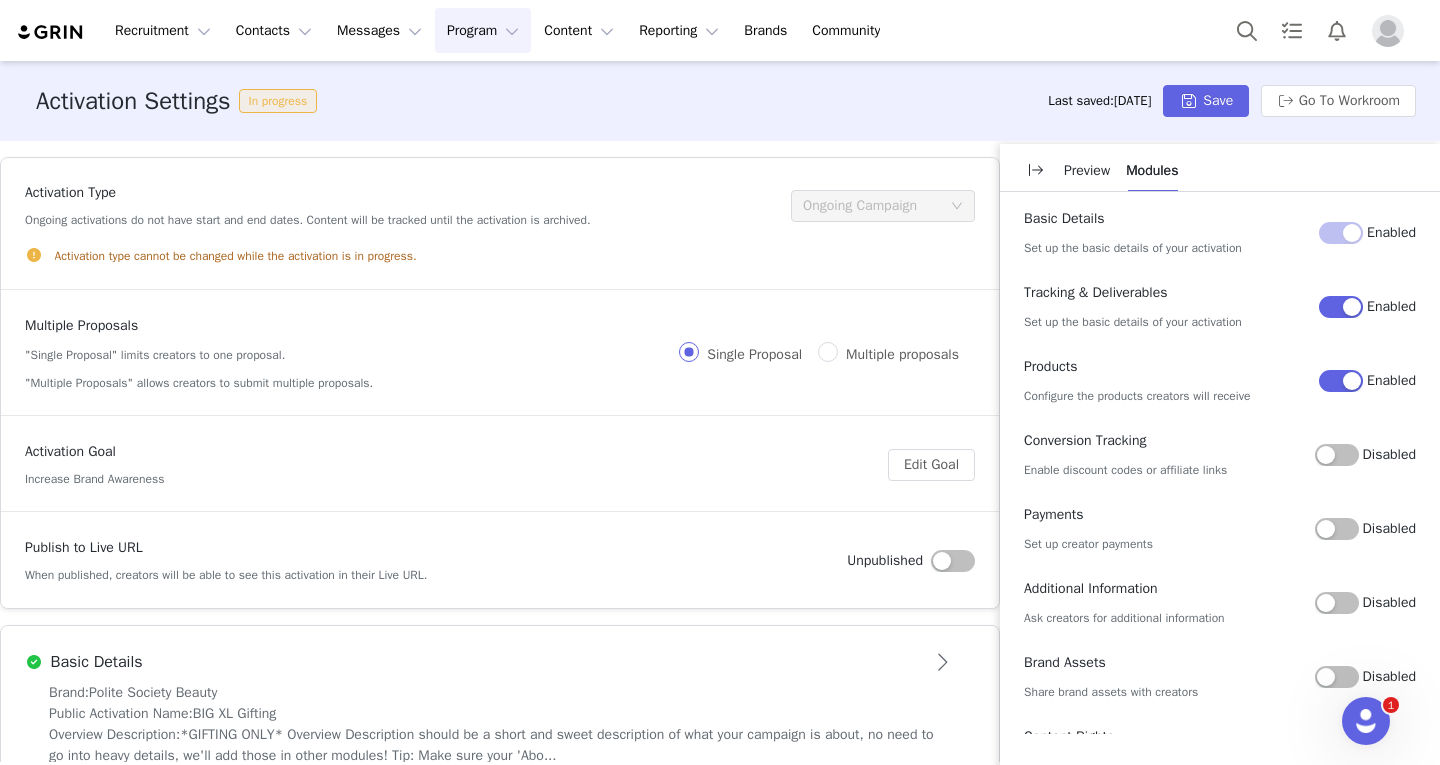 click on "Preview" at bounding box center (1087, 170) 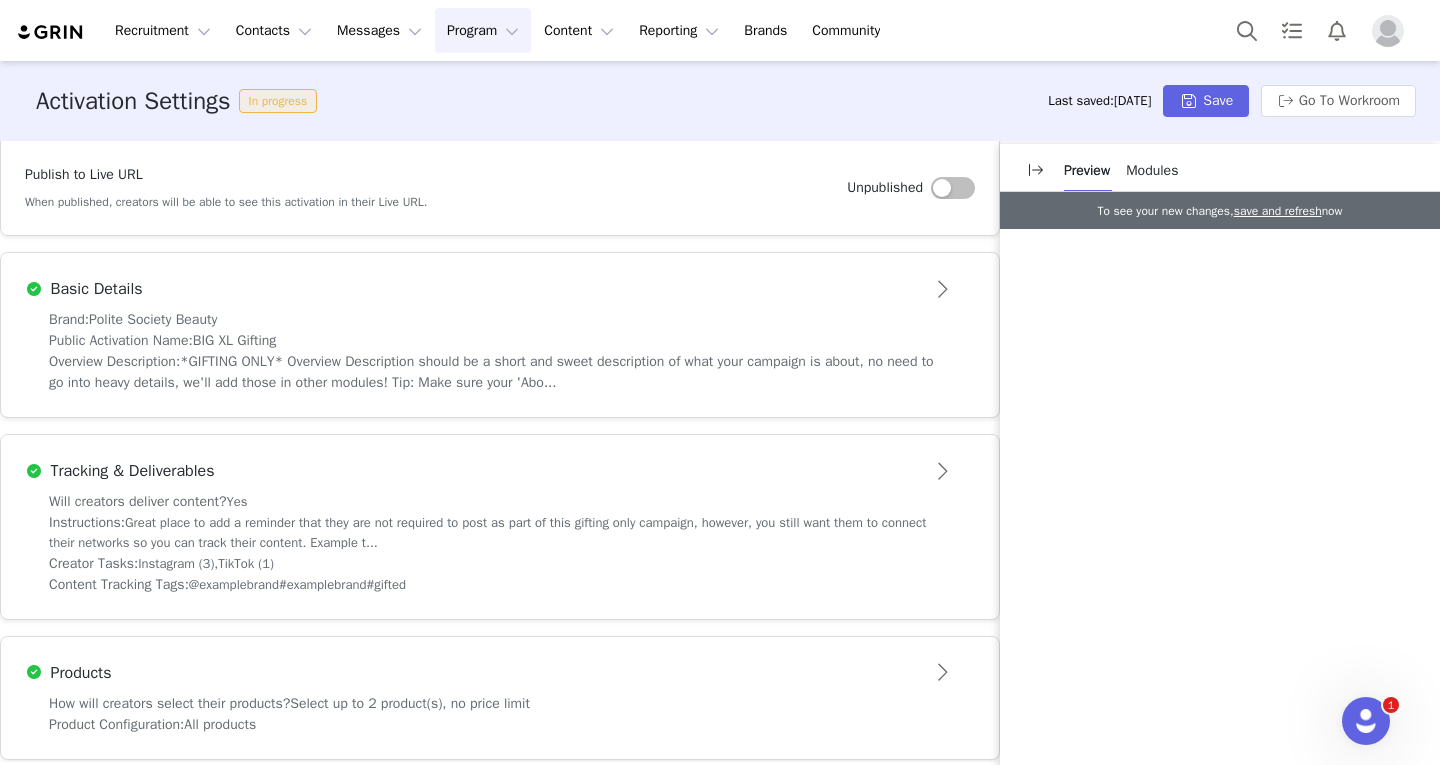 scroll, scrollTop: 372, scrollLeft: 0, axis: vertical 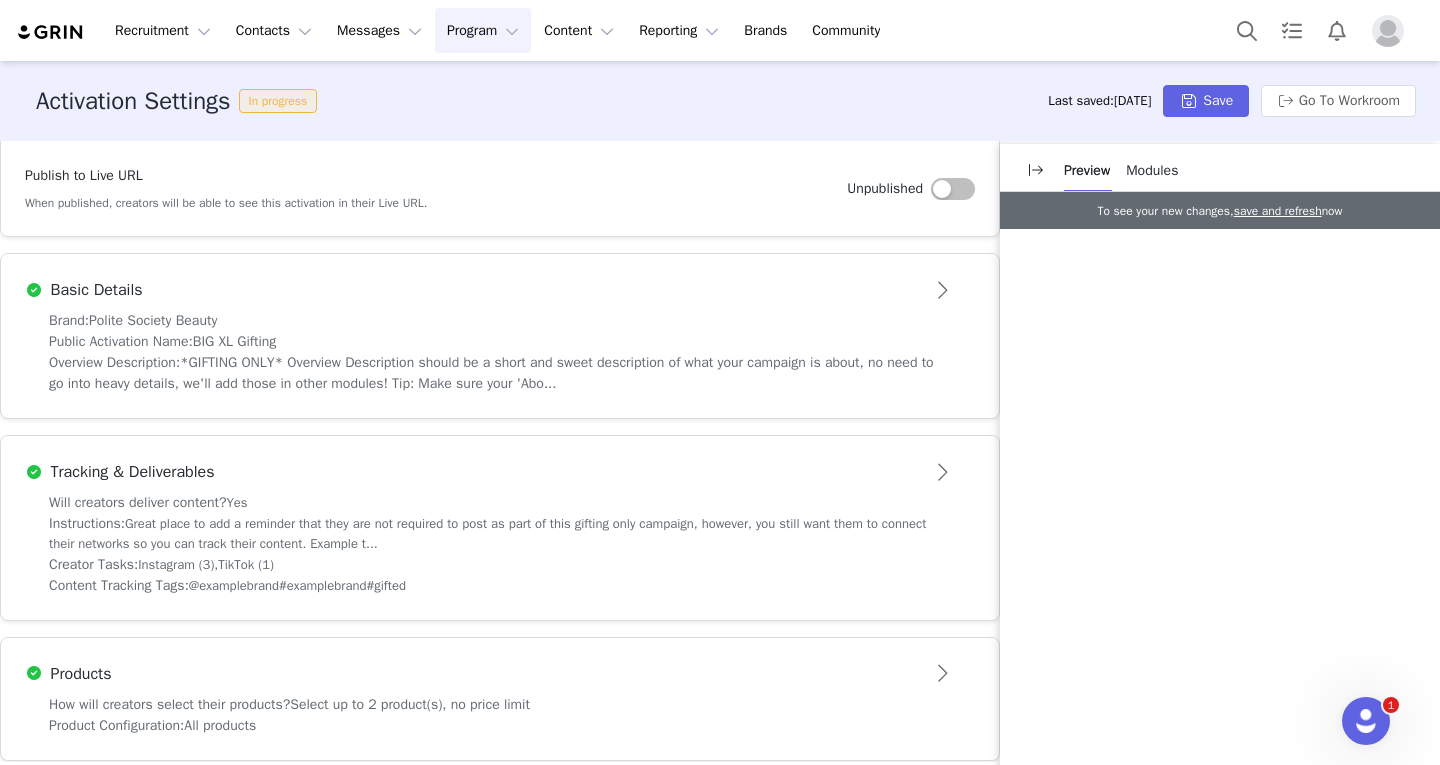 click at bounding box center (944, 290) 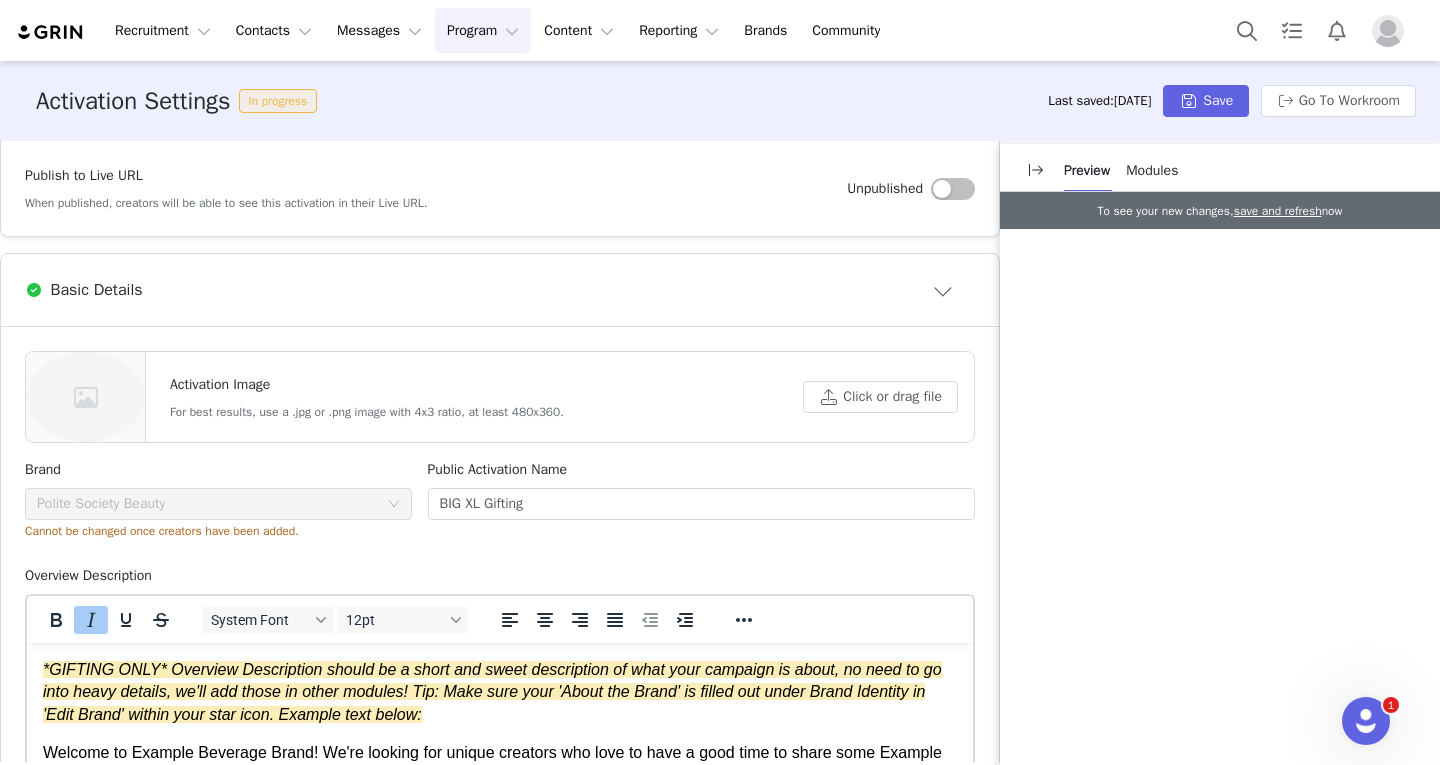 scroll, scrollTop: 0, scrollLeft: 0, axis: both 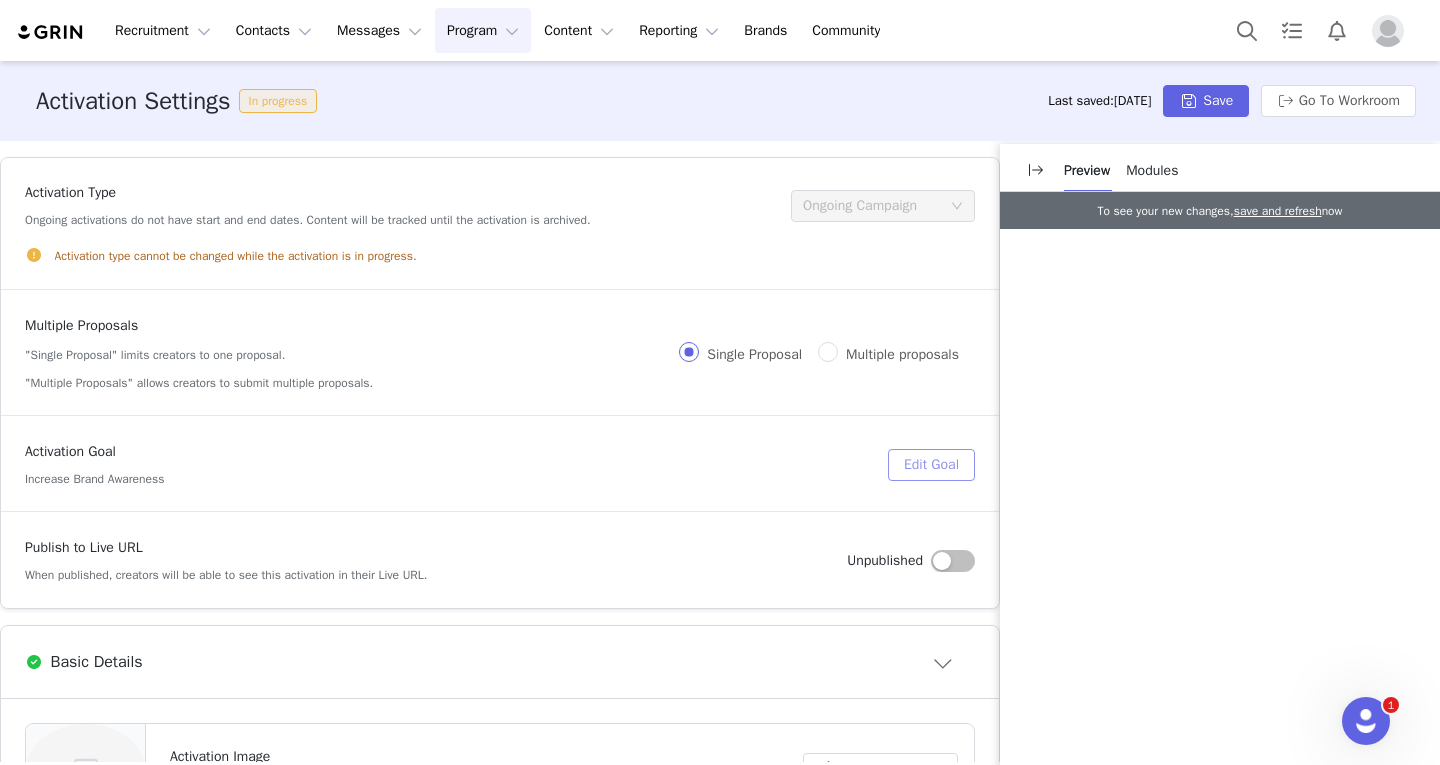 click on "Edit Goal" at bounding box center [931, 465] 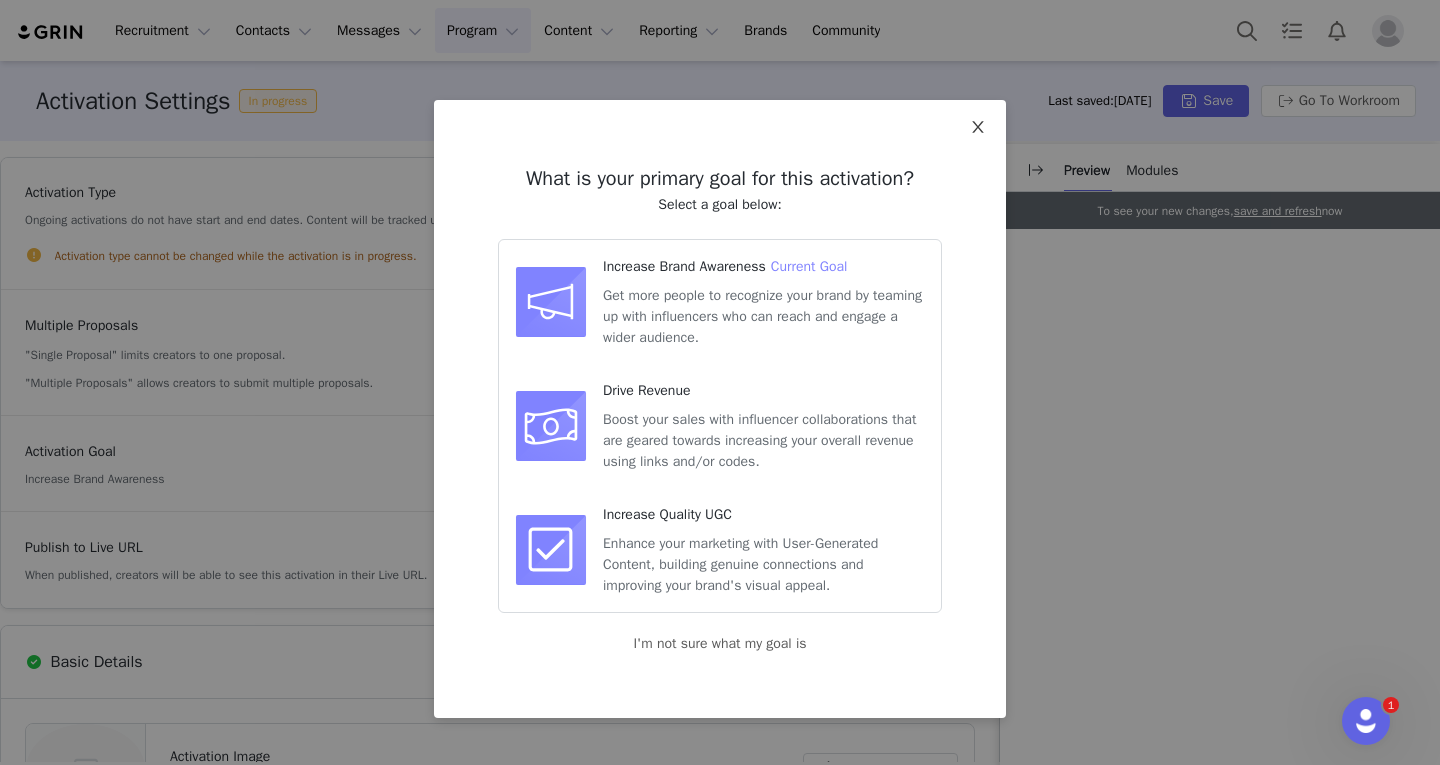 click 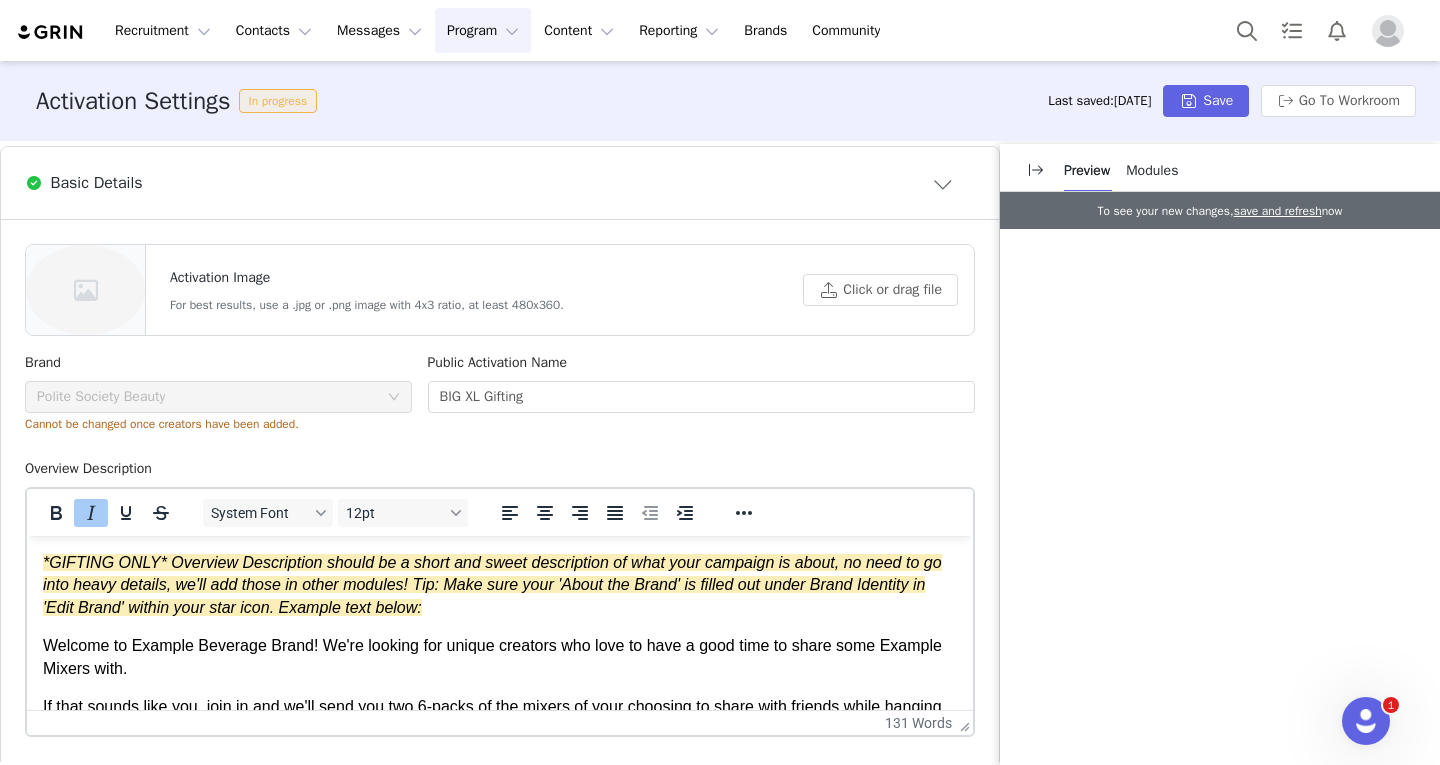 scroll, scrollTop: 482, scrollLeft: 0, axis: vertical 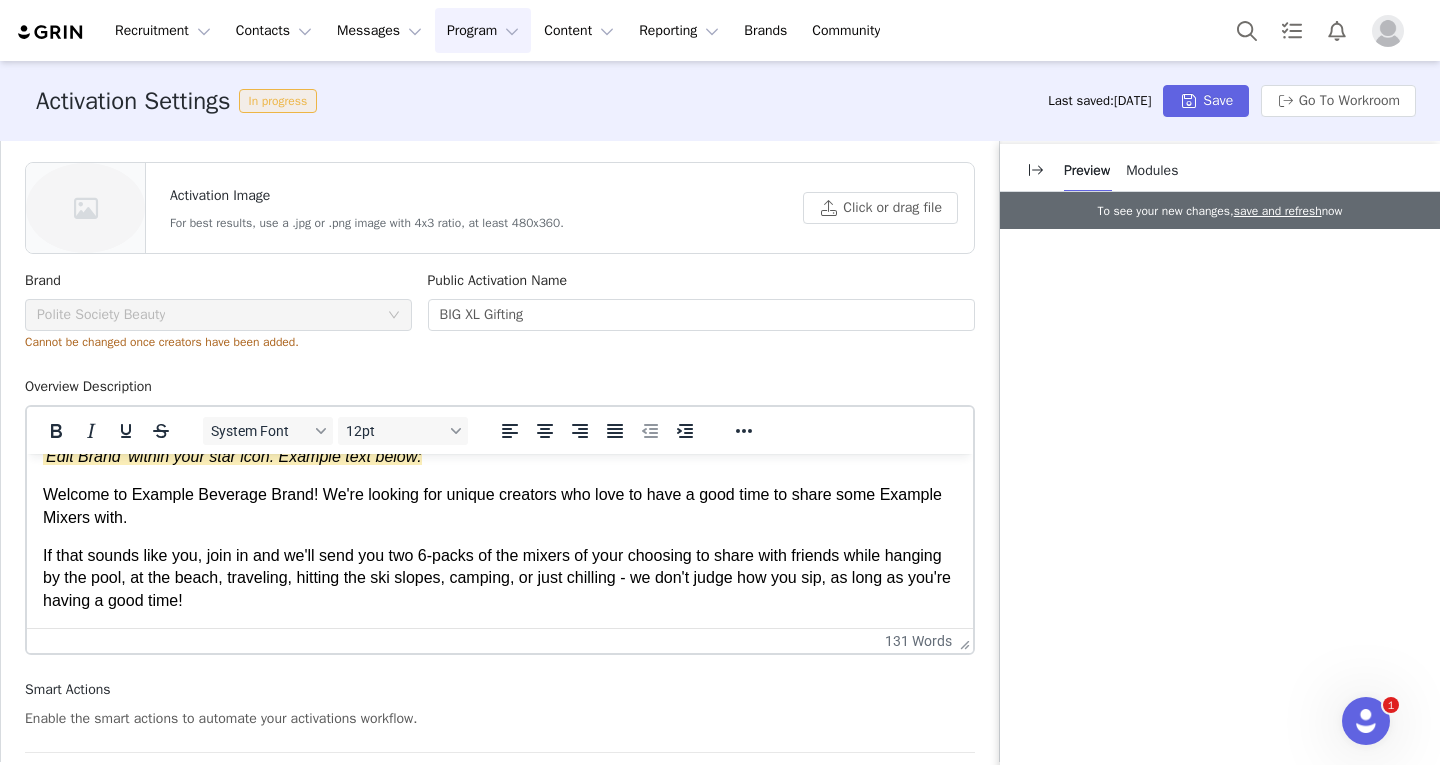 drag, startPoint x: 310, startPoint y: 604, endPoint x: 102, endPoint y: 849, distance: 321.38605 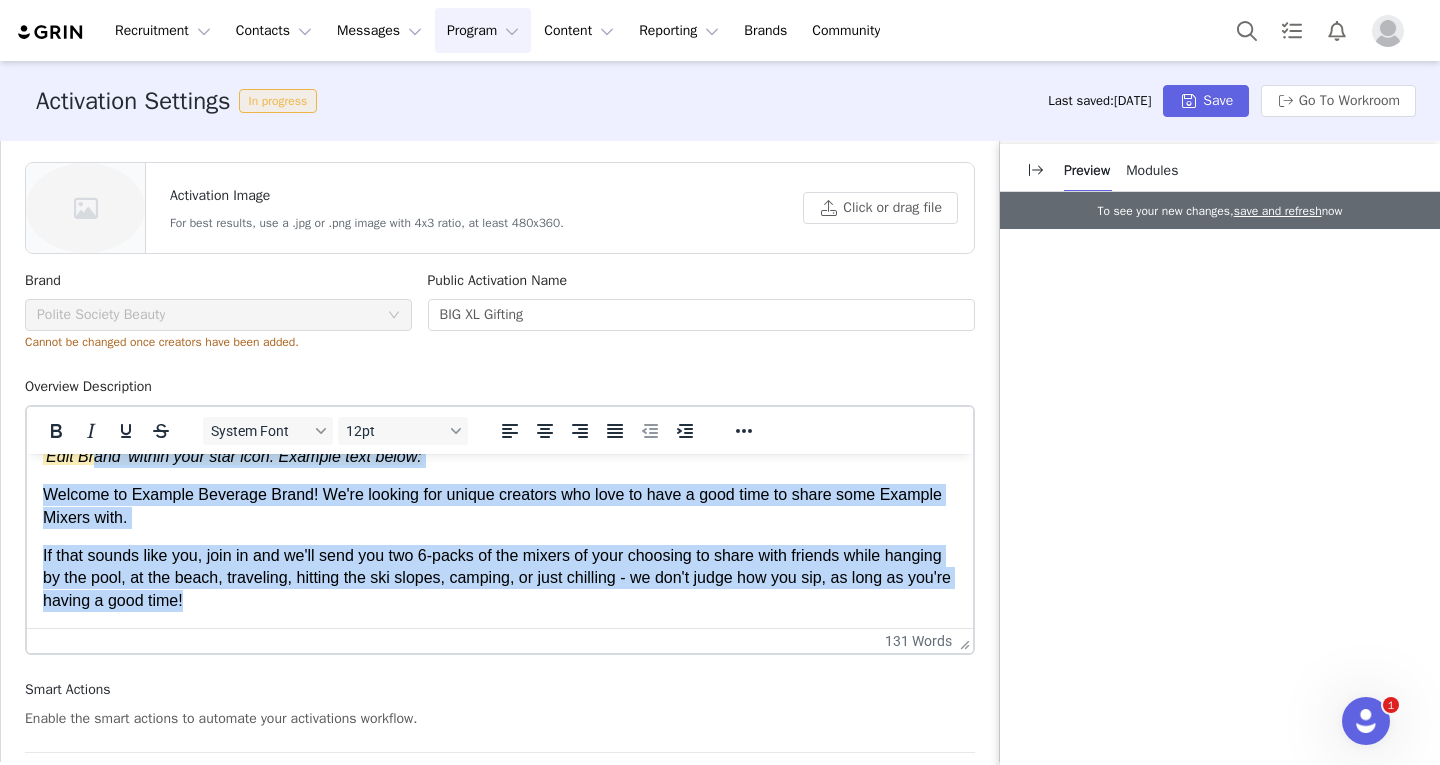 scroll, scrollTop: 0, scrollLeft: 0, axis: both 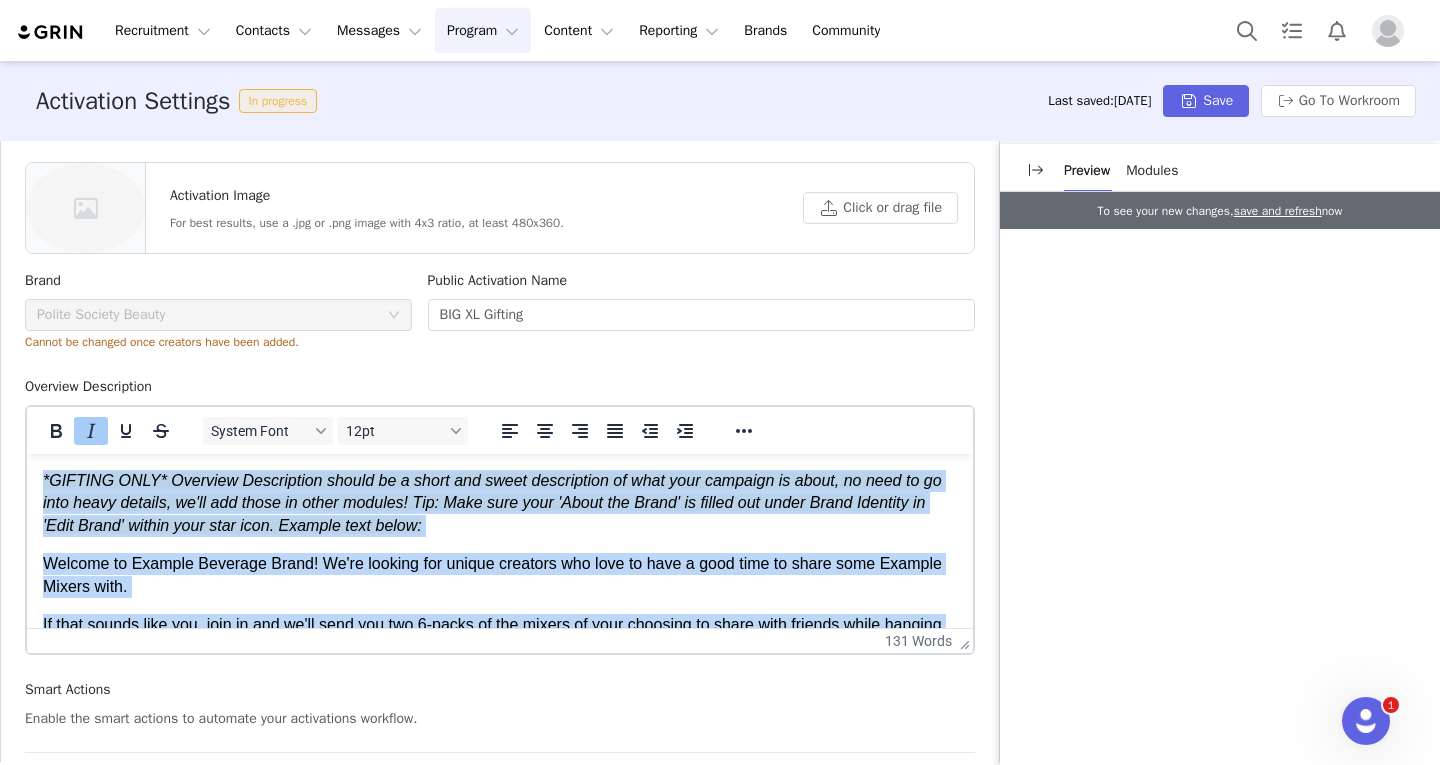 drag, startPoint x: 302, startPoint y: 600, endPoint x: 7, endPoint y: 355, distance: 383.47098 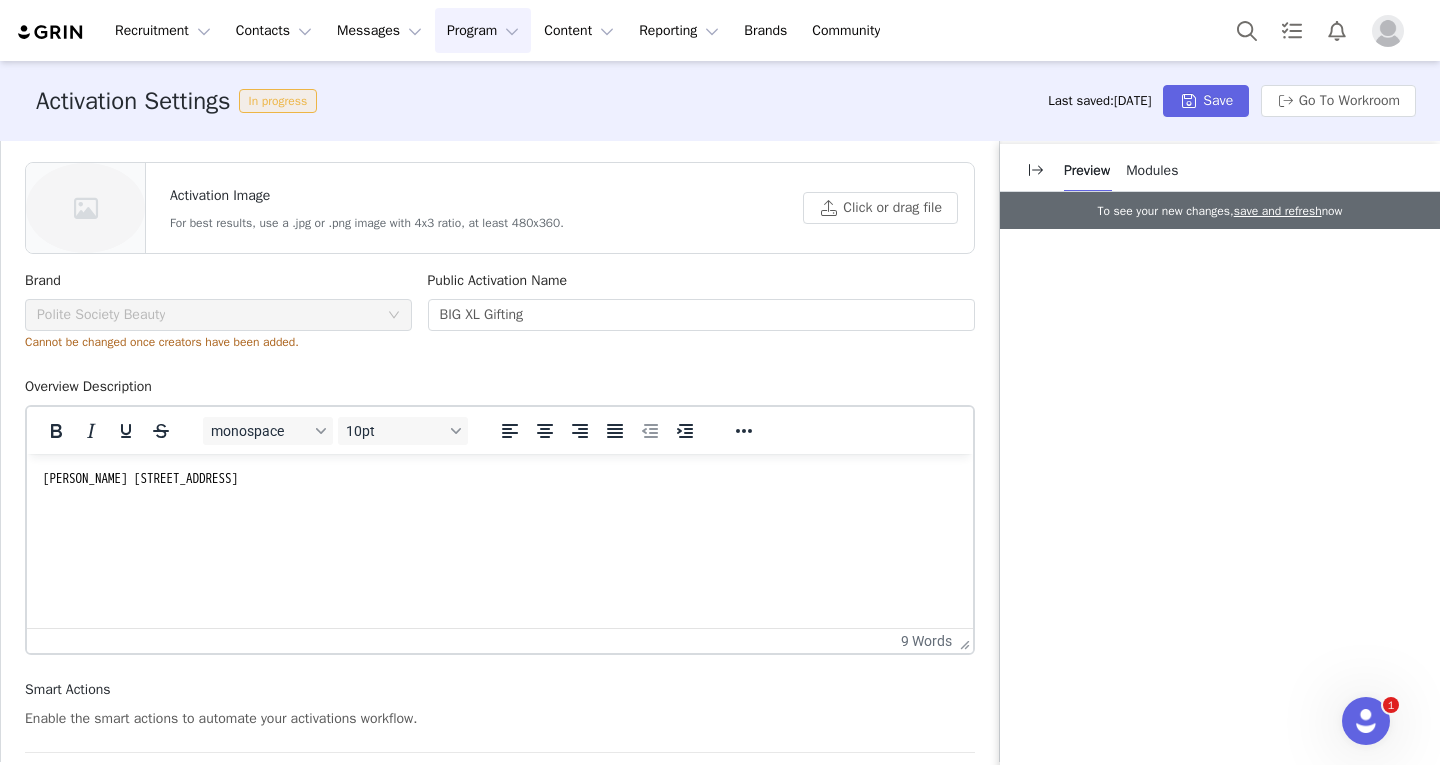 drag, startPoint x: 419, startPoint y: 479, endPoint x: 24, endPoint y: 446, distance: 396.3761 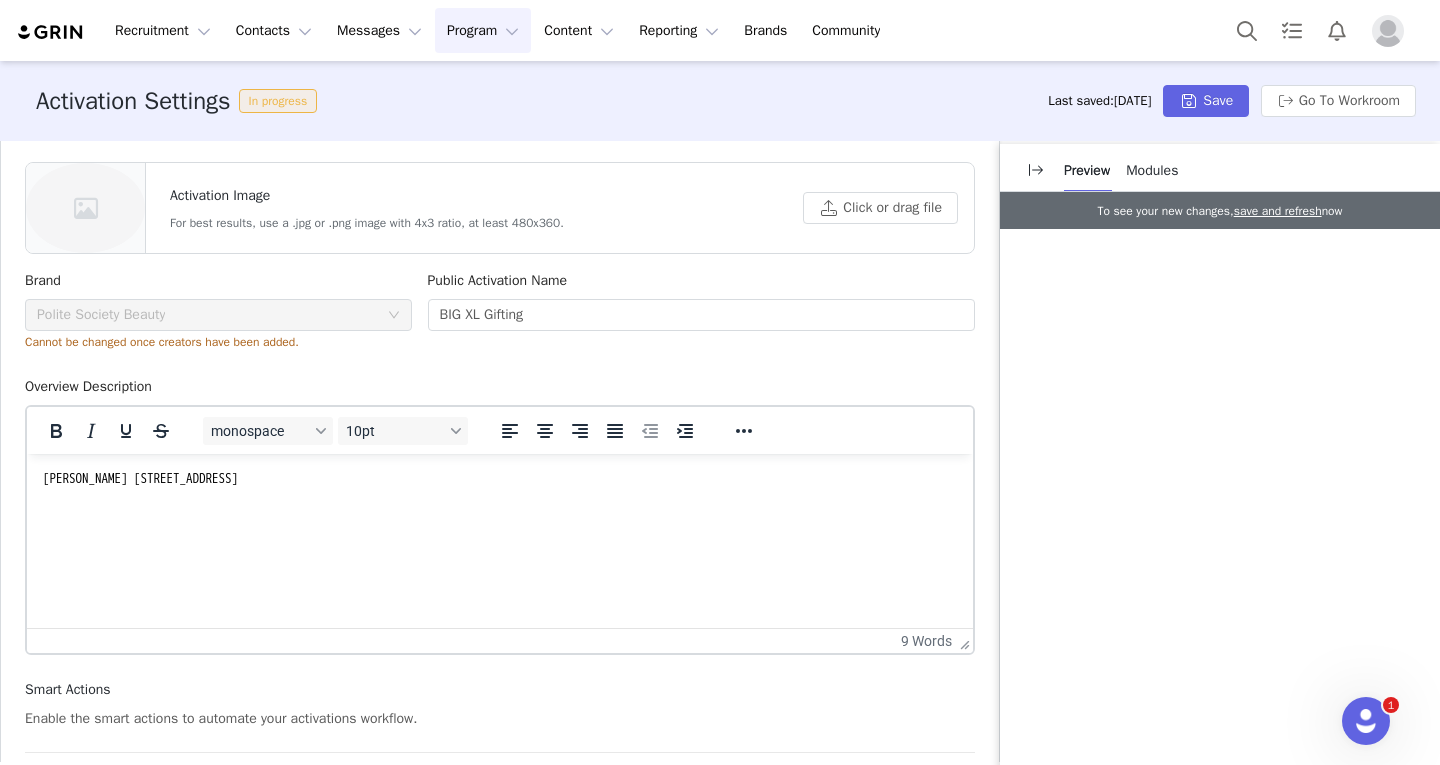 type 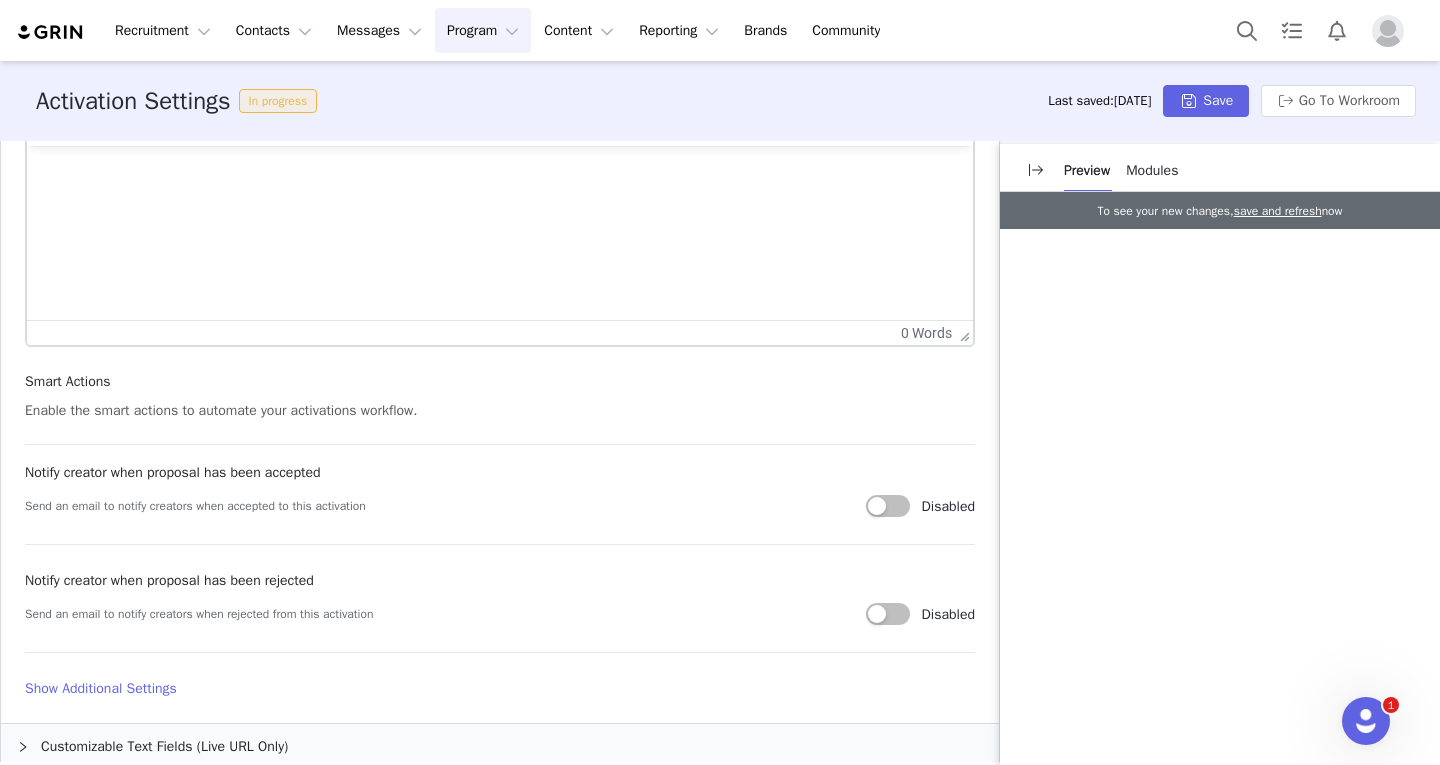scroll, scrollTop: 874, scrollLeft: 0, axis: vertical 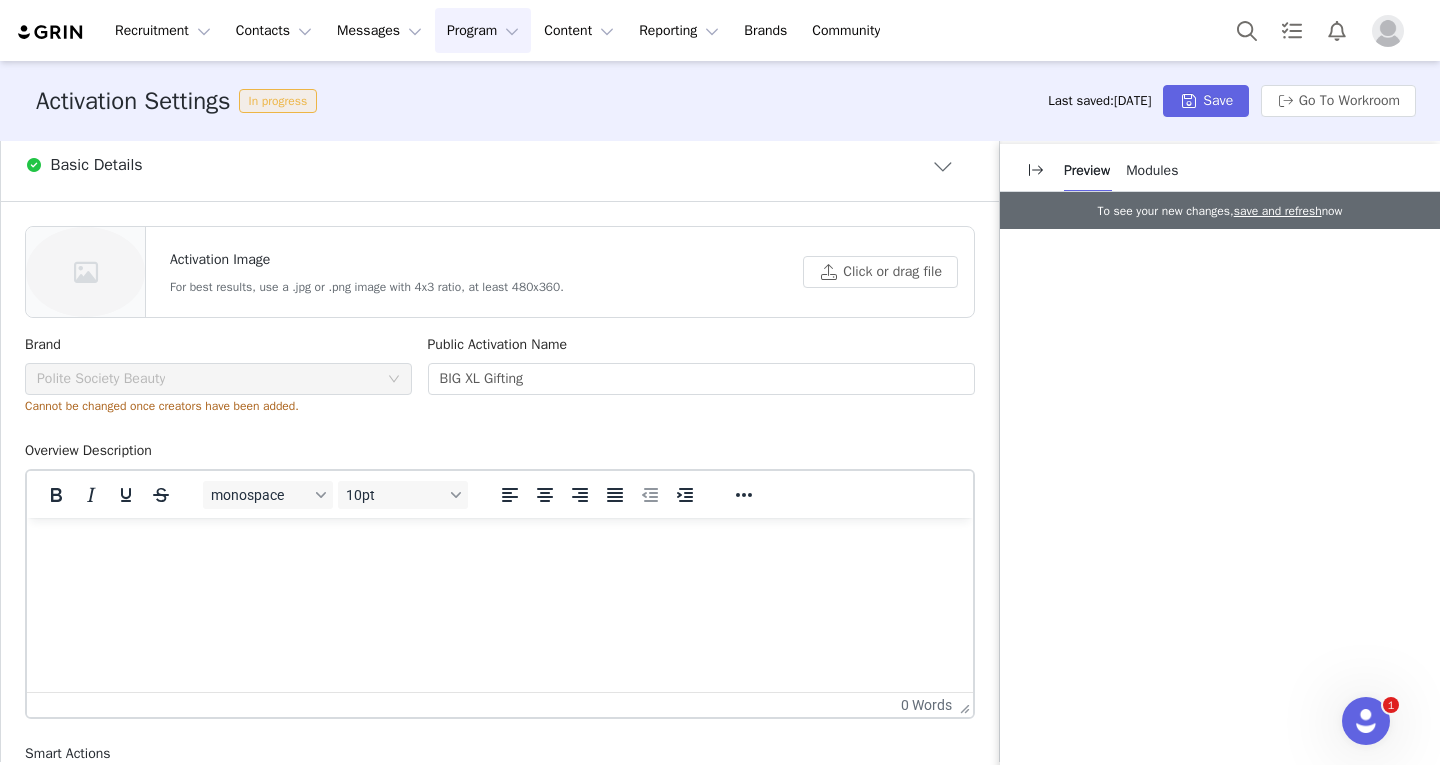 click at bounding box center (500, 543) 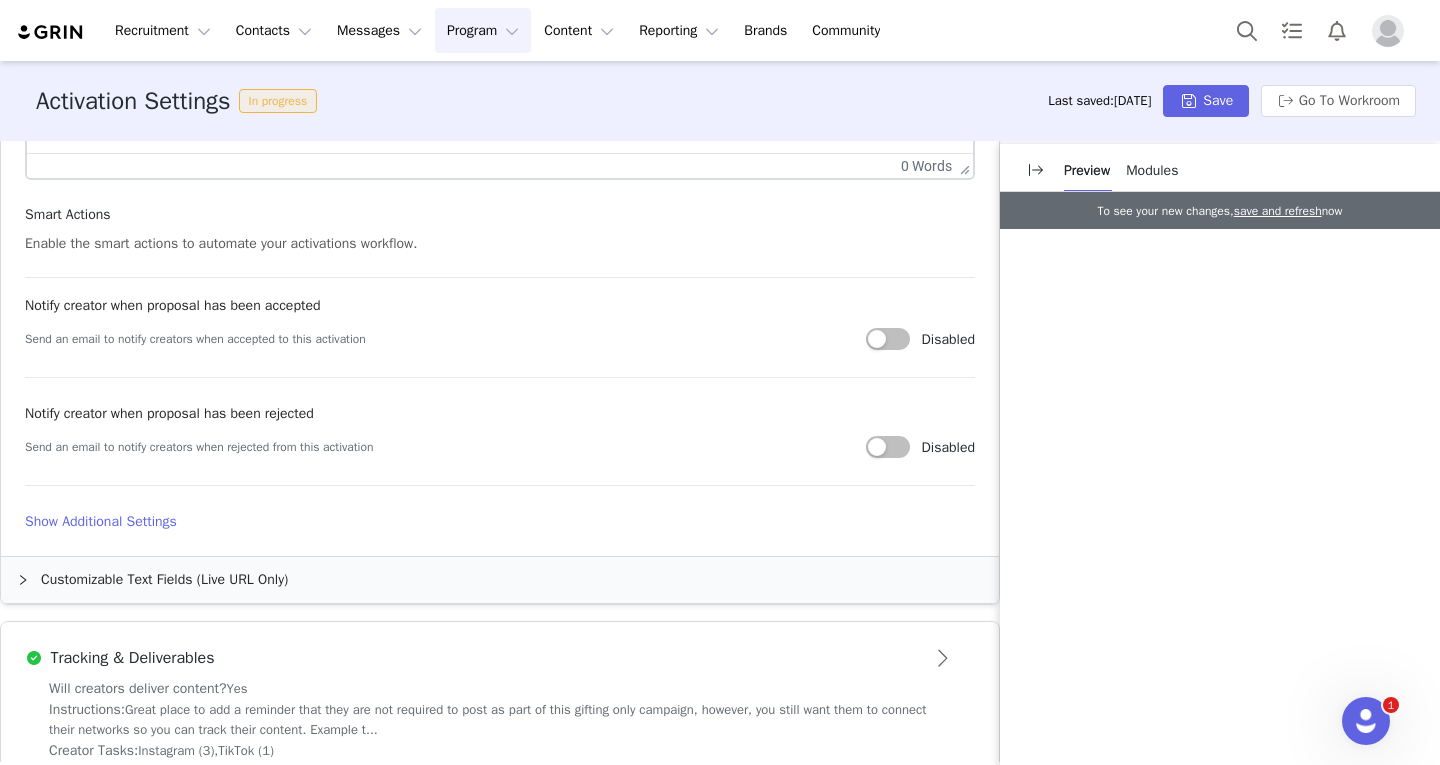 scroll, scrollTop: 1046, scrollLeft: 0, axis: vertical 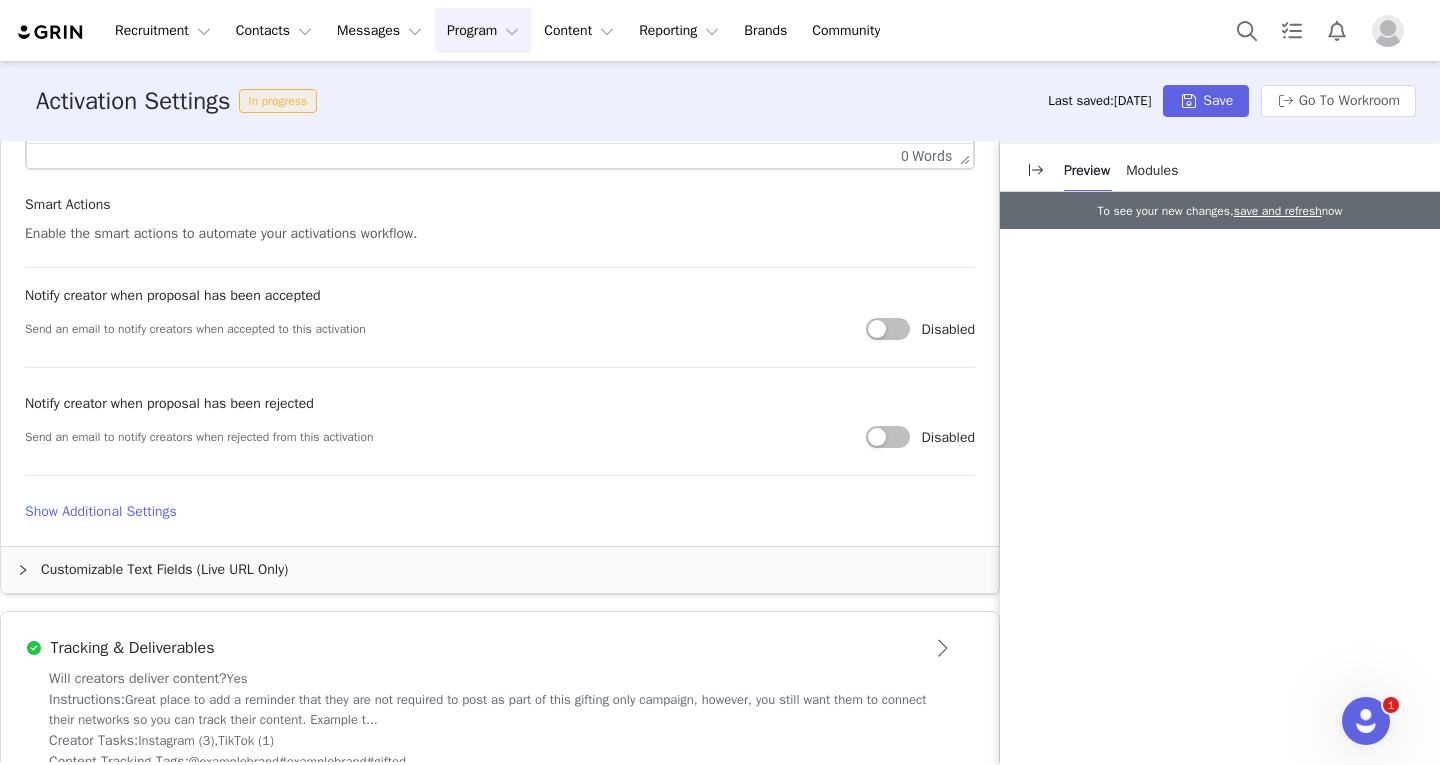 click on "Show Additional Settings" at bounding box center (500, 511) 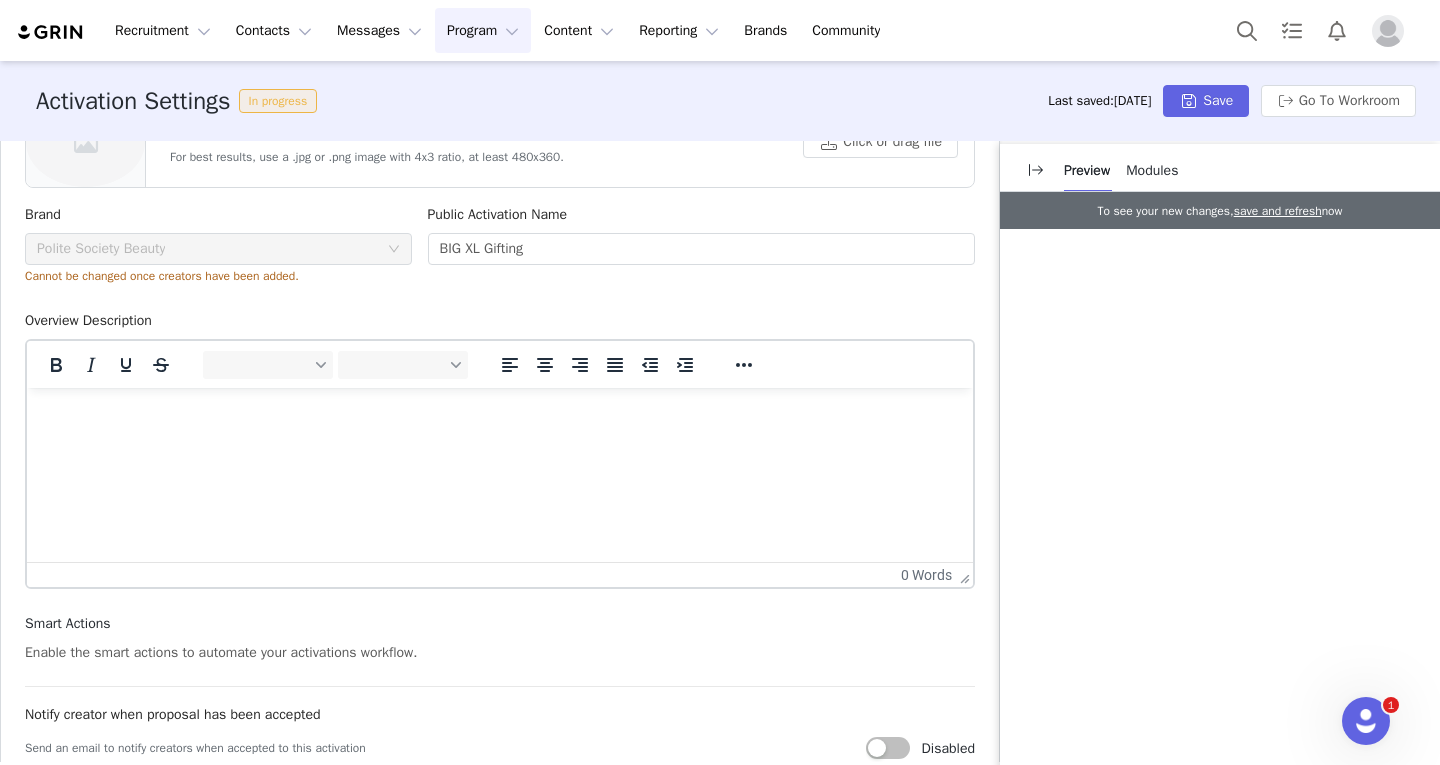 scroll, scrollTop: 628, scrollLeft: 0, axis: vertical 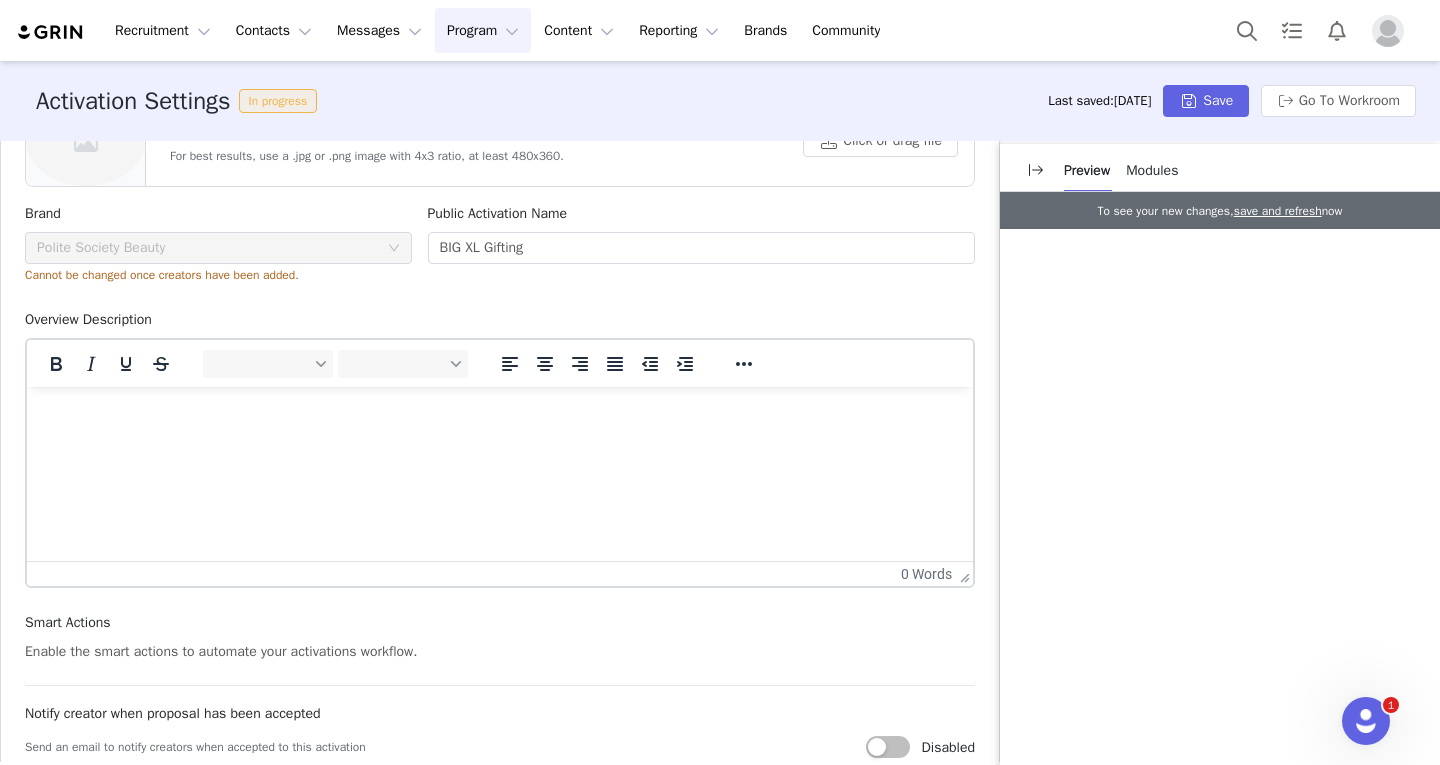click at bounding box center [500, 414] 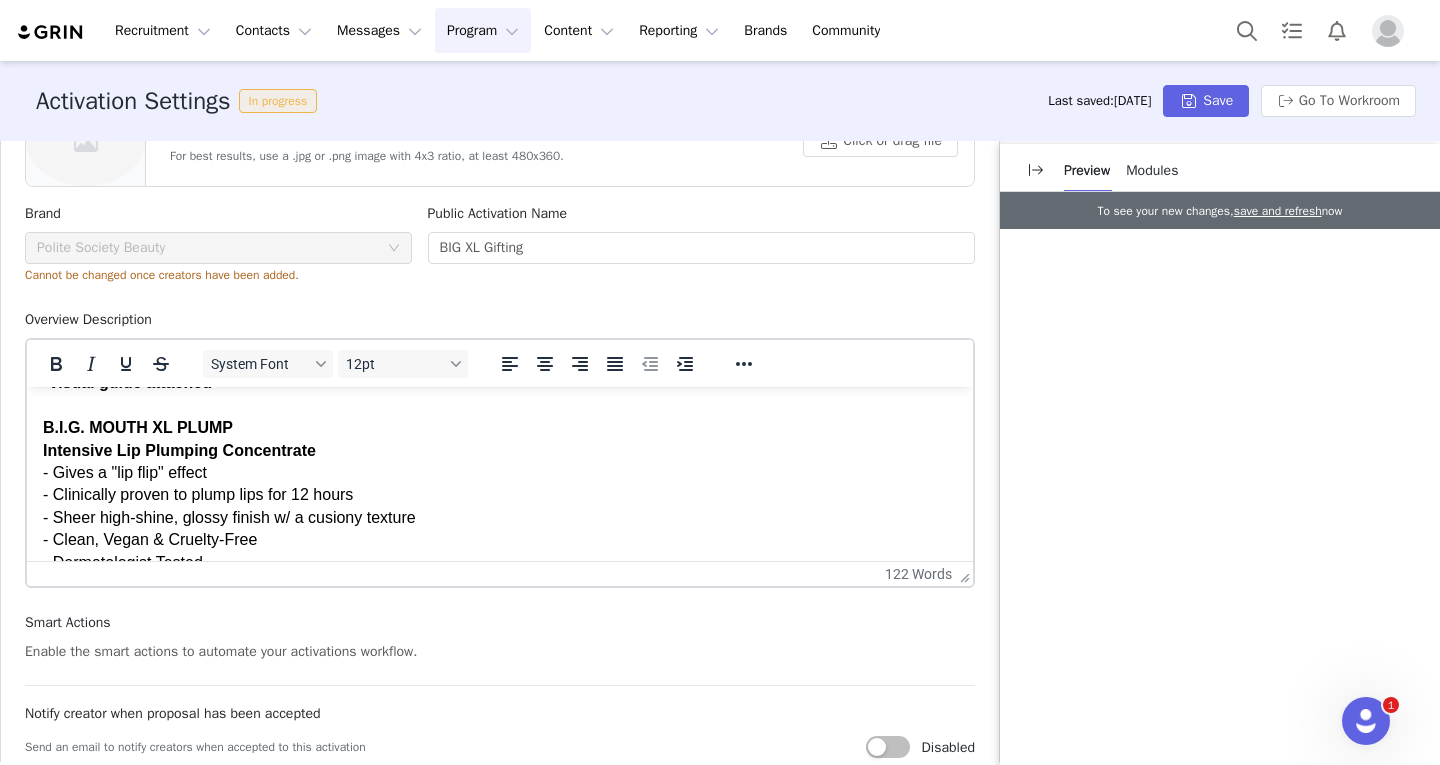 scroll, scrollTop: 41, scrollLeft: 0, axis: vertical 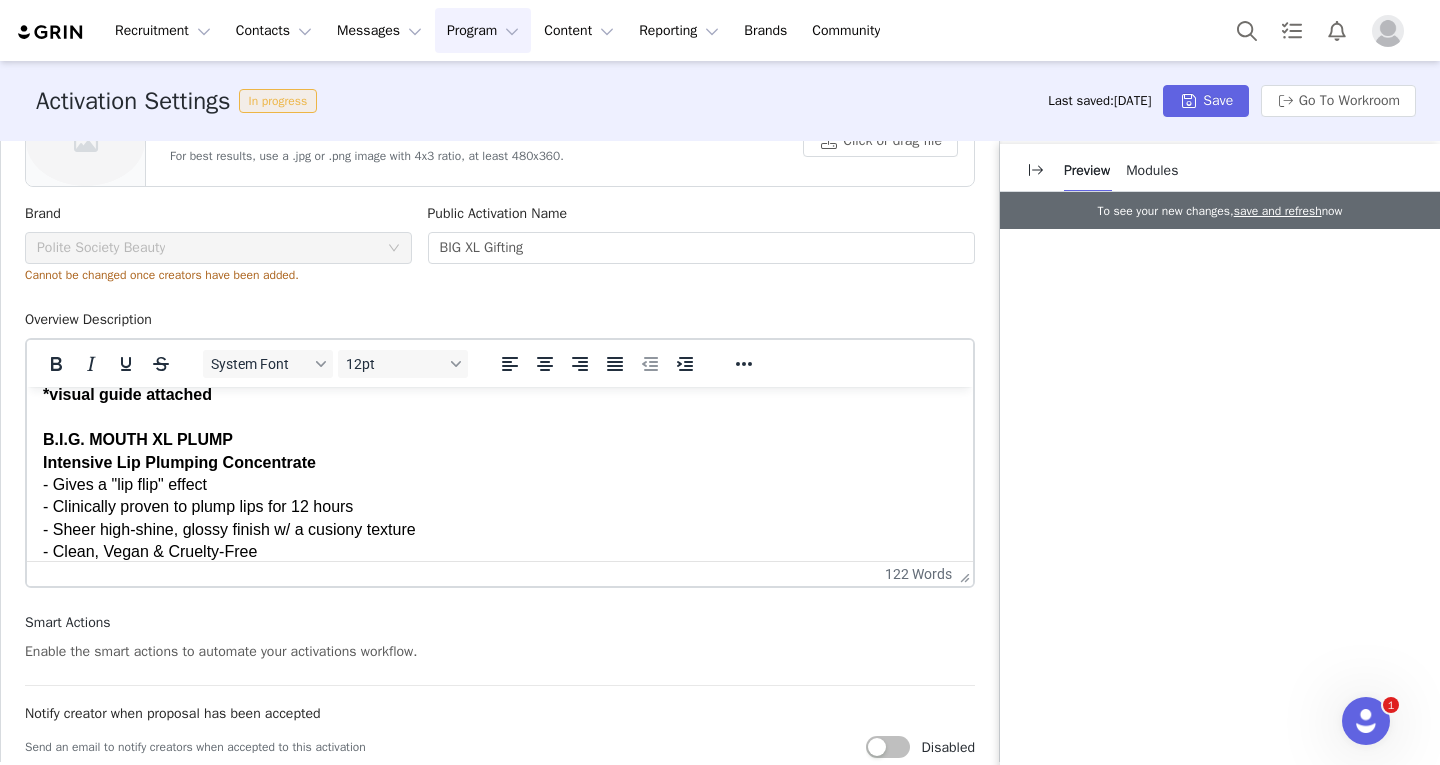 click on "- Sheer high-shine, glossy finish w/ a cusiony texture" at bounding box center [500, 530] 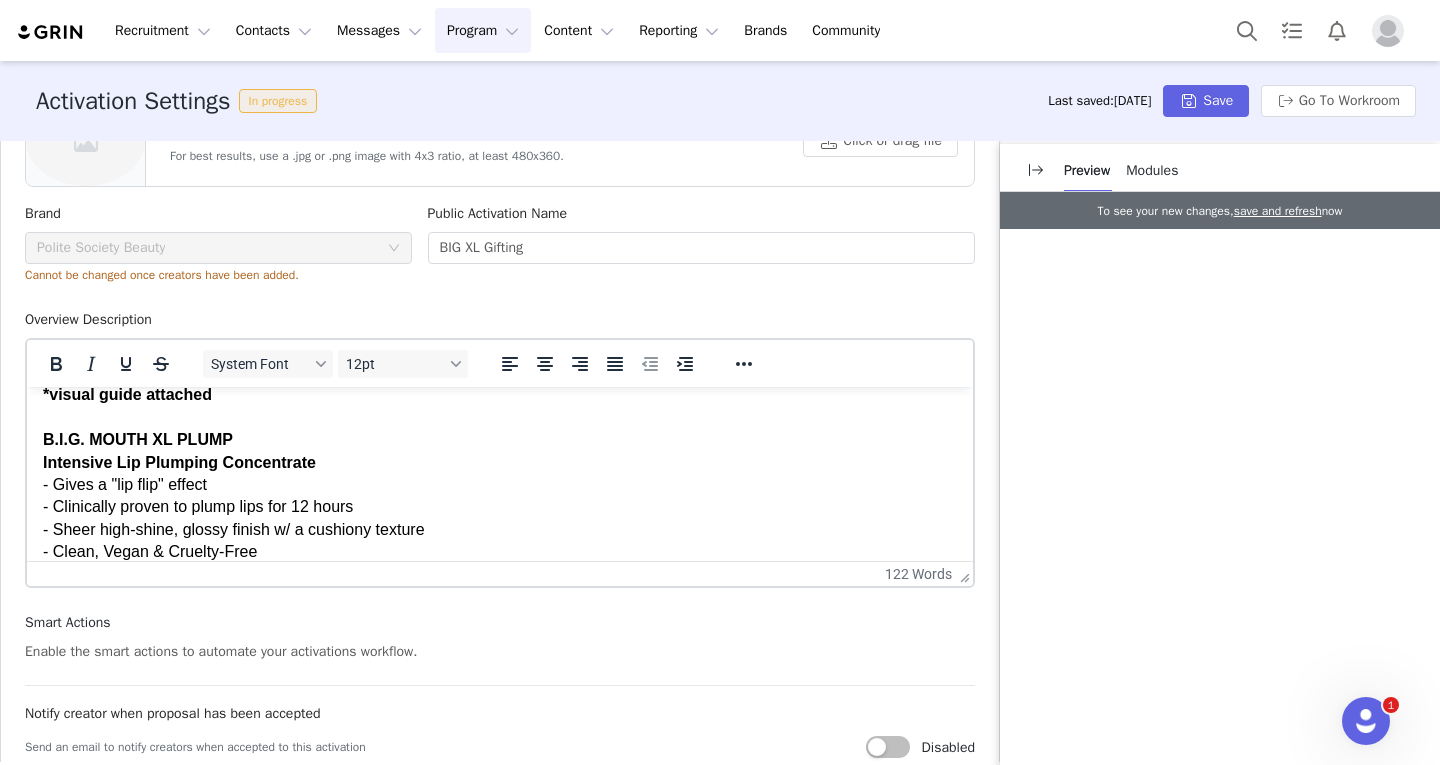scroll, scrollTop: 618, scrollLeft: 0, axis: vertical 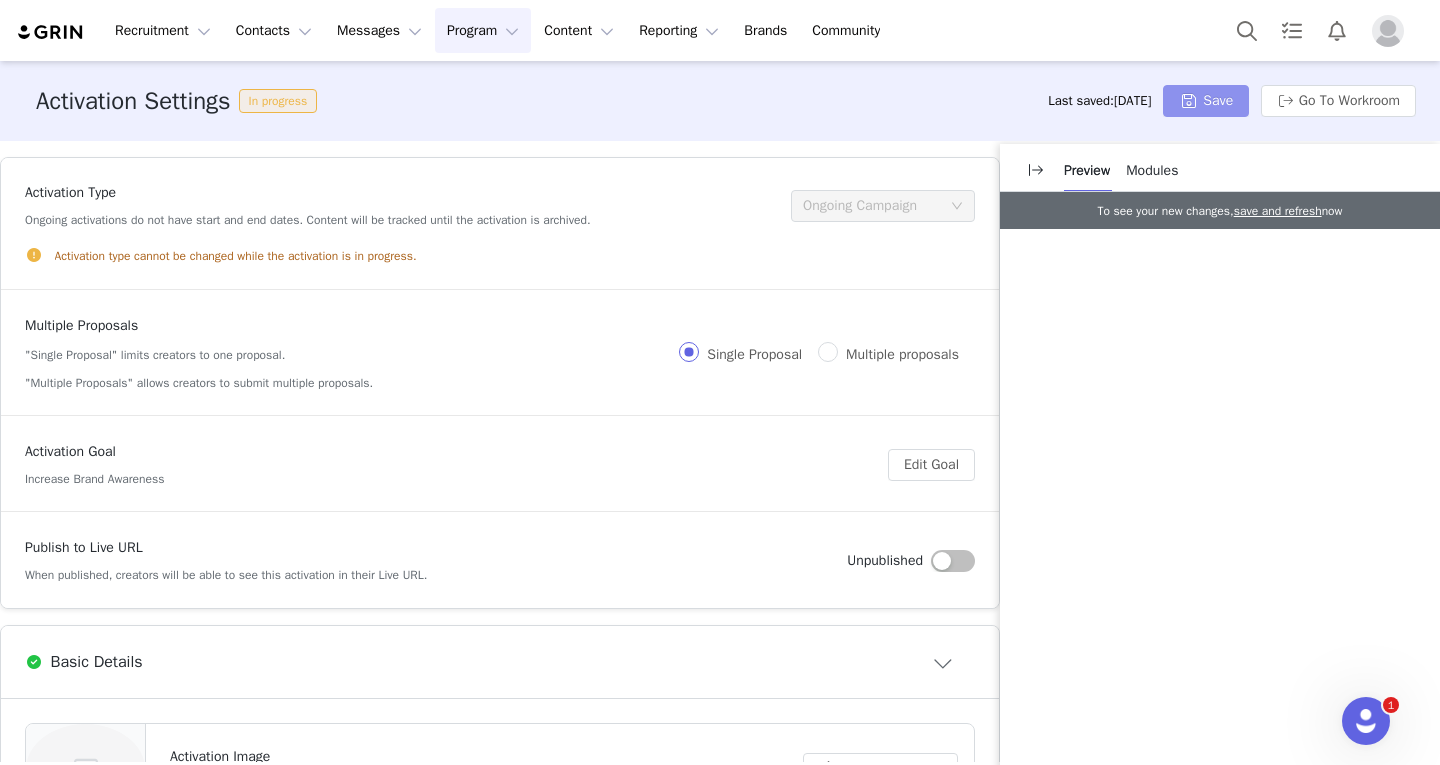 click on "Save" at bounding box center (1206, 101) 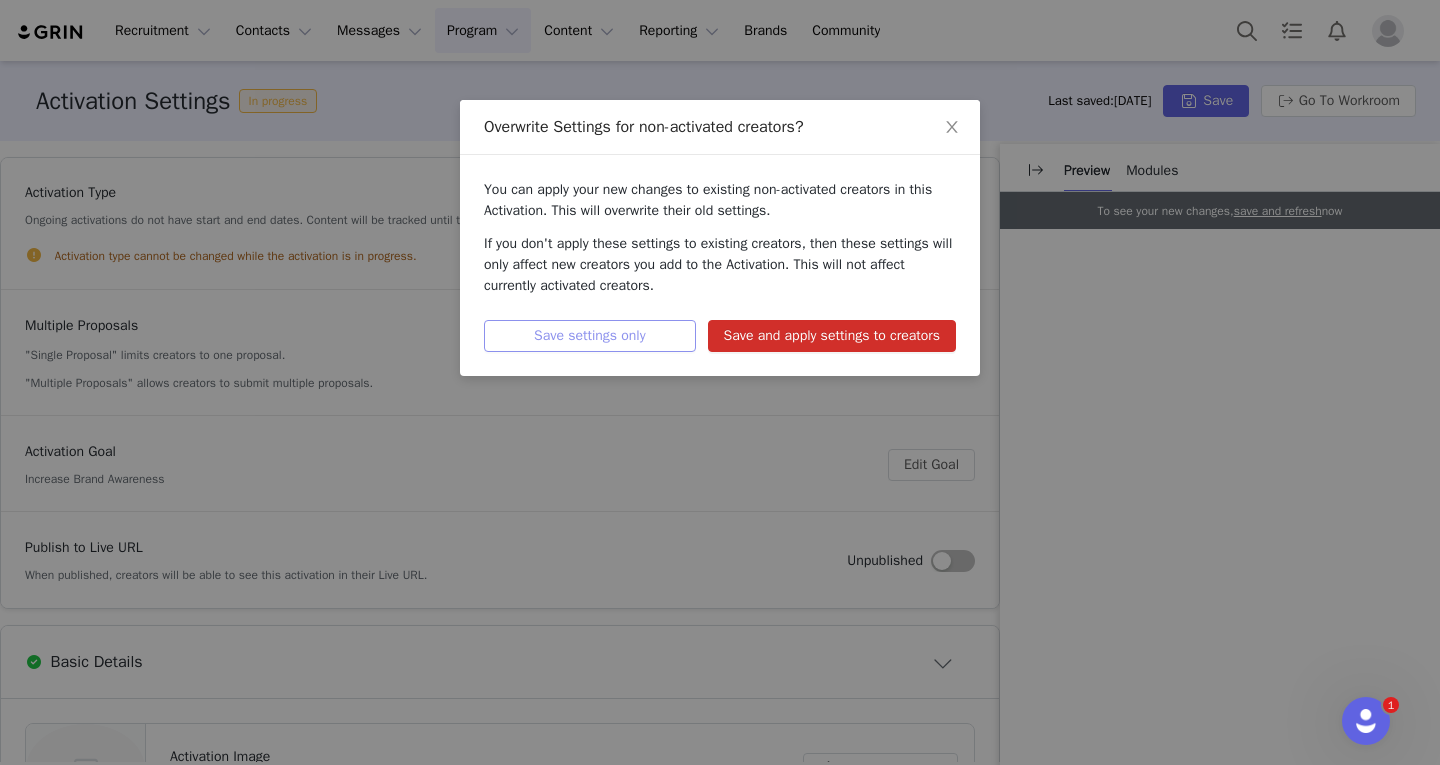 click on "Save settings only" at bounding box center (590, 336) 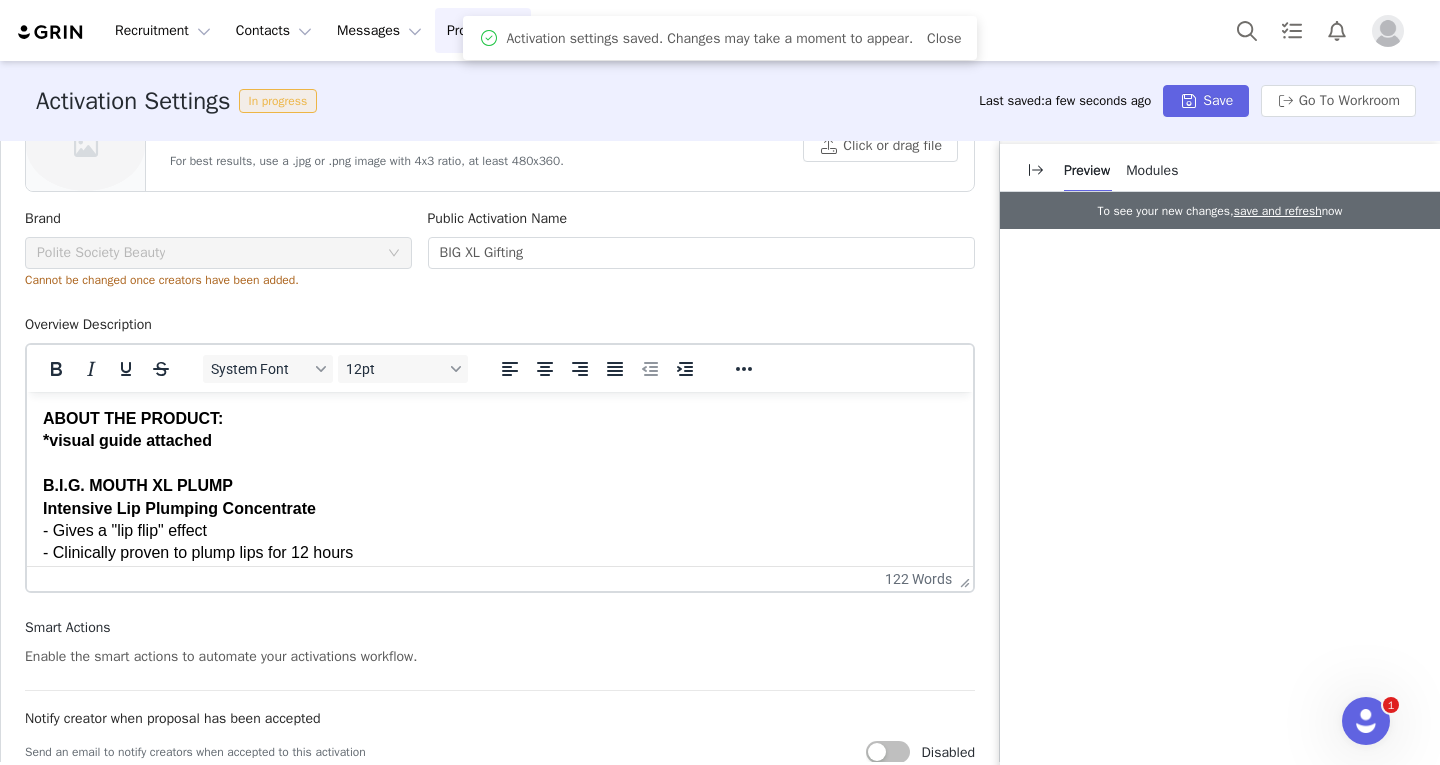 scroll, scrollTop: 624, scrollLeft: 0, axis: vertical 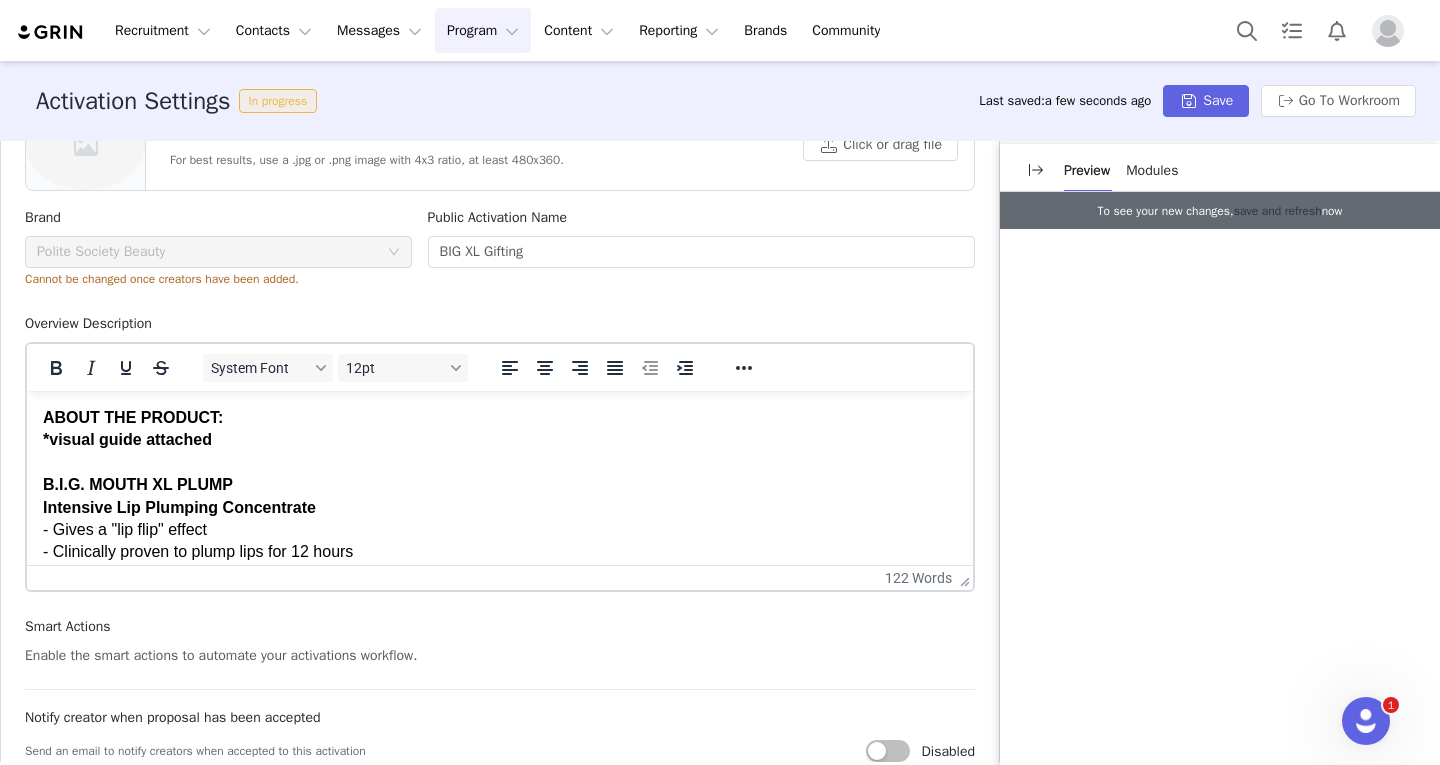 click on "save and refresh" at bounding box center (1278, 211) 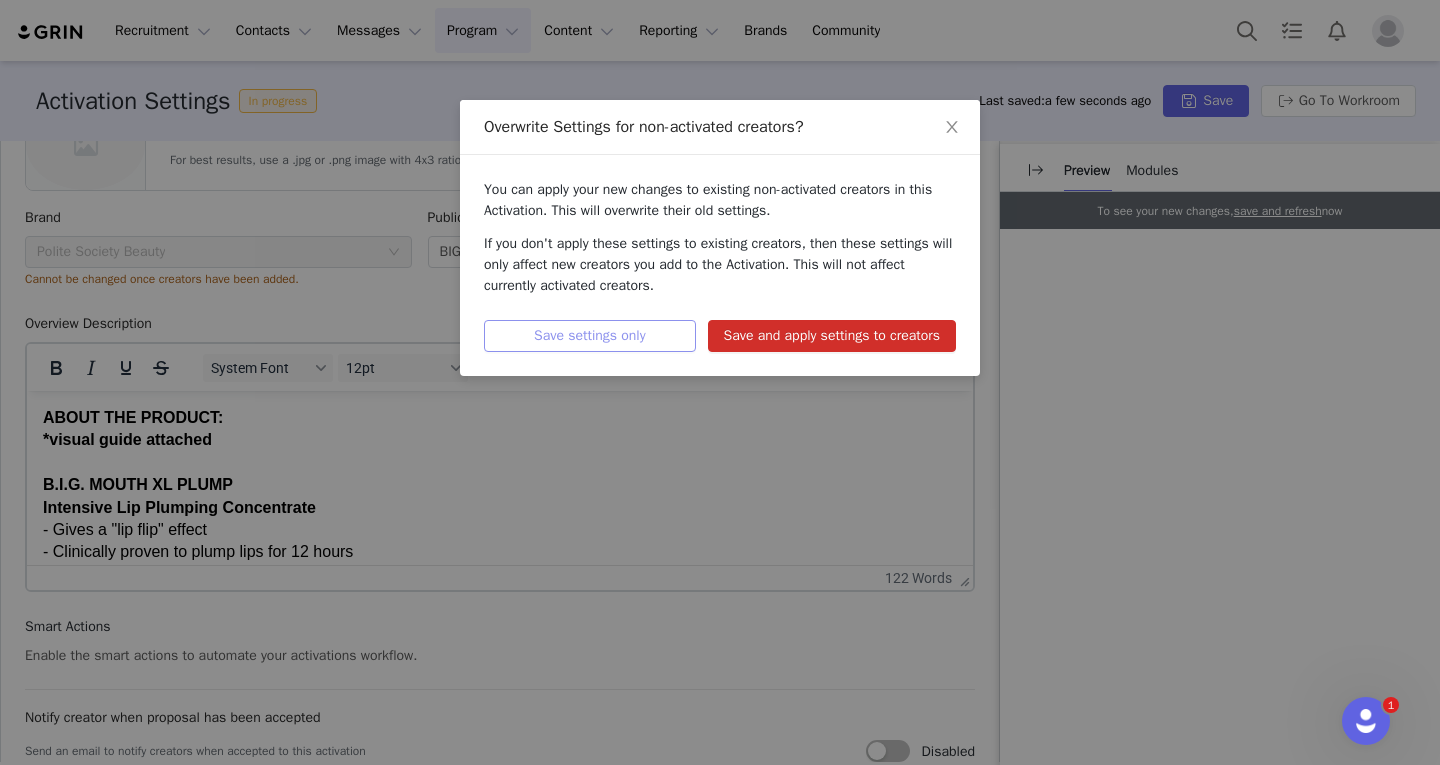 click on "Save settings only" at bounding box center (590, 336) 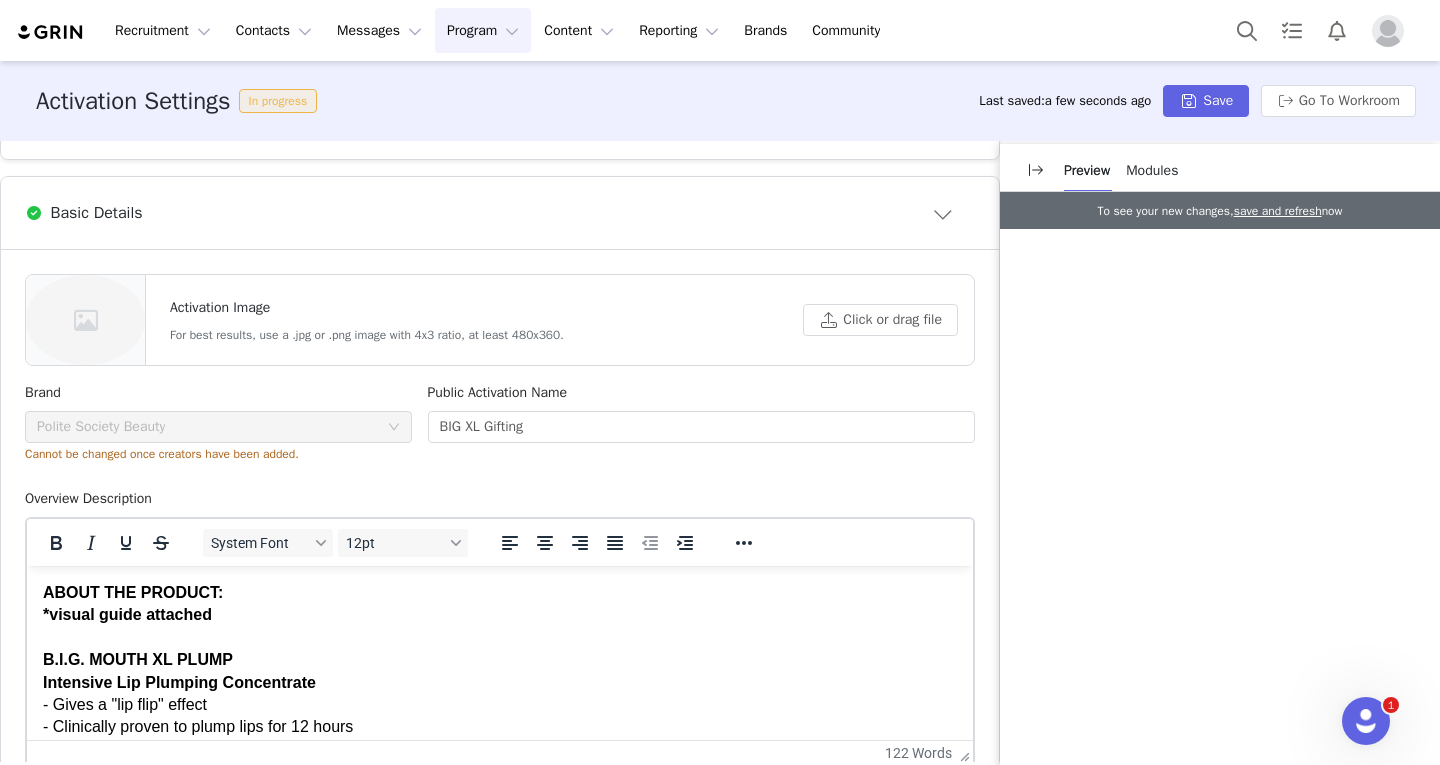scroll, scrollTop: 450, scrollLeft: 0, axis: vertical 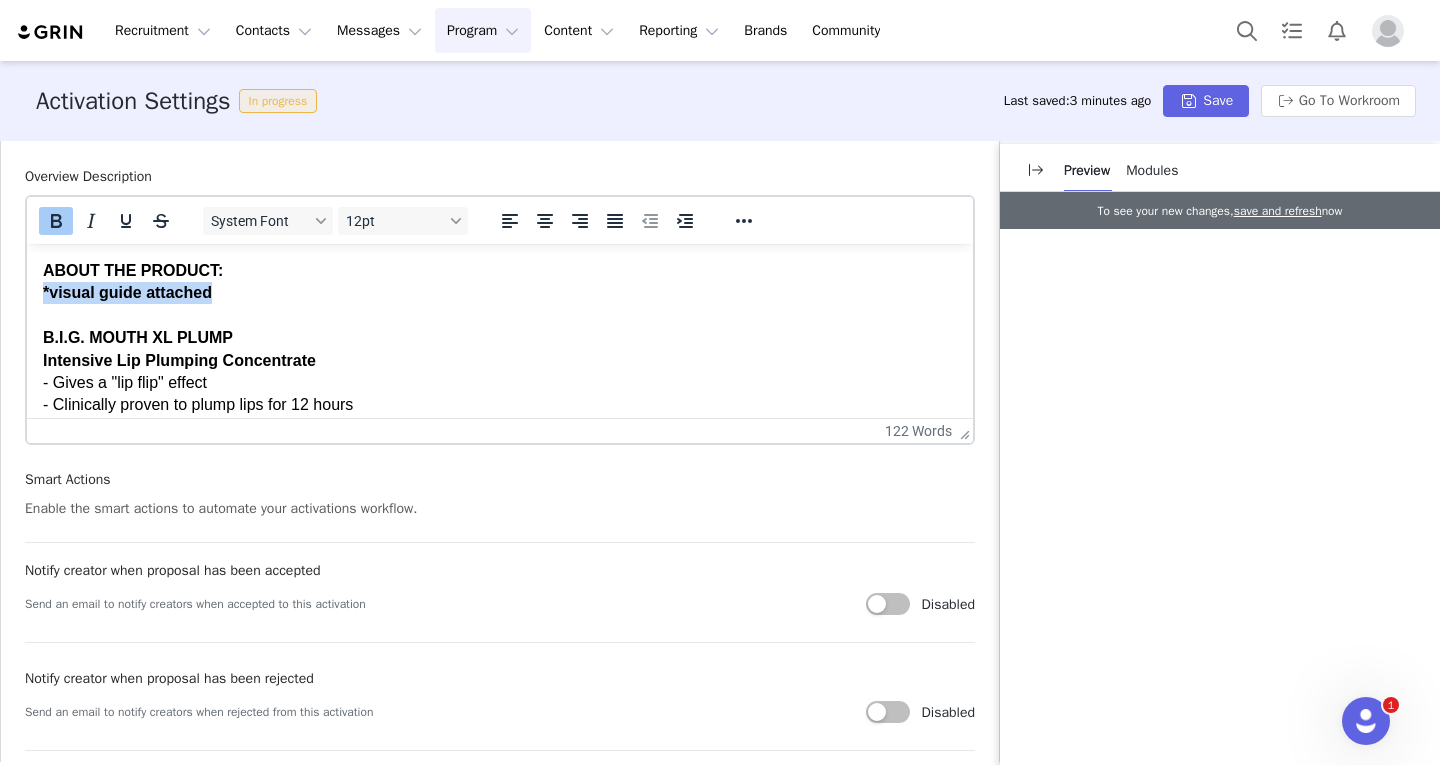 drag, startPoint x: 220, startPoint y: 293, endPoint x: 41, endPoint y: 297, distance: 179.0447 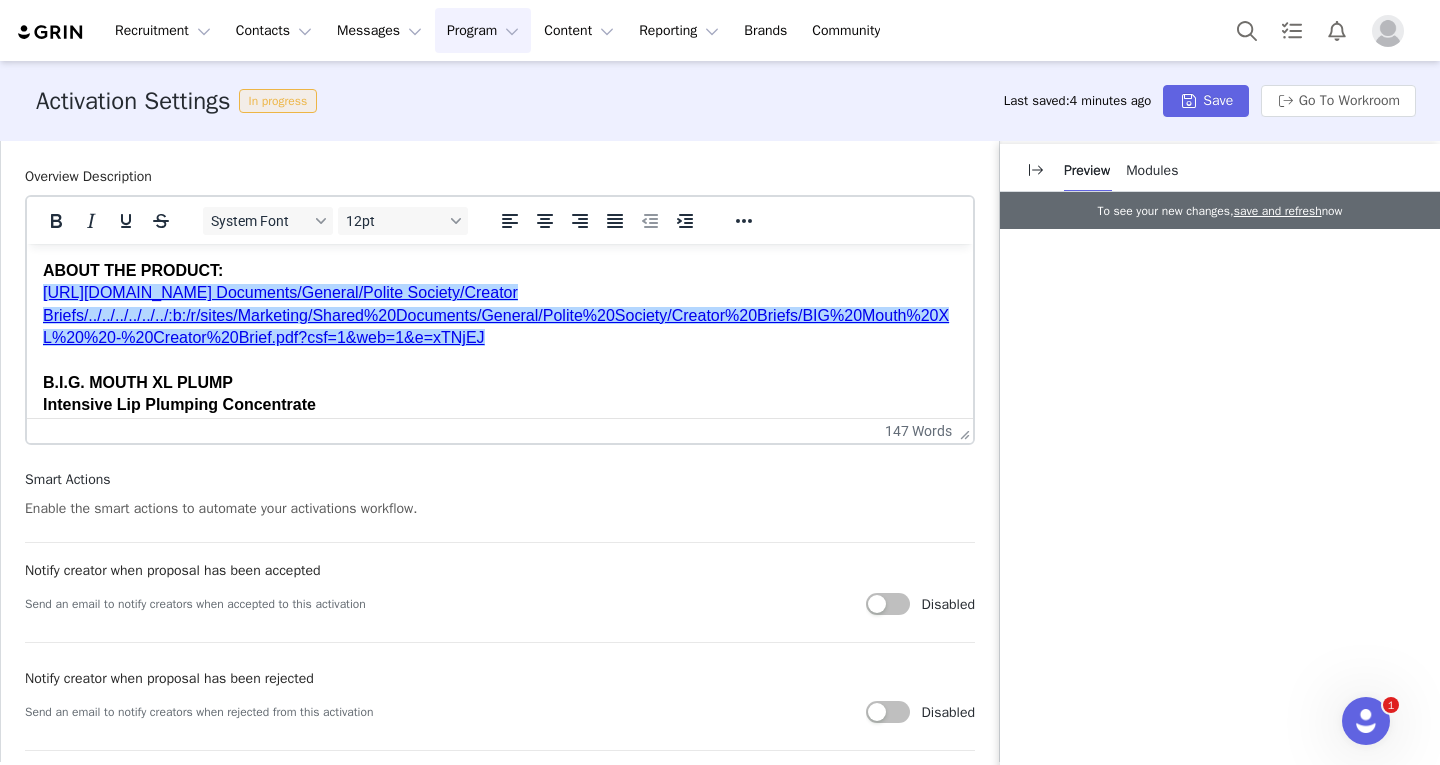click on "B.I.G. MOUTH XL PLUMP" at bounding box center (500, 383) 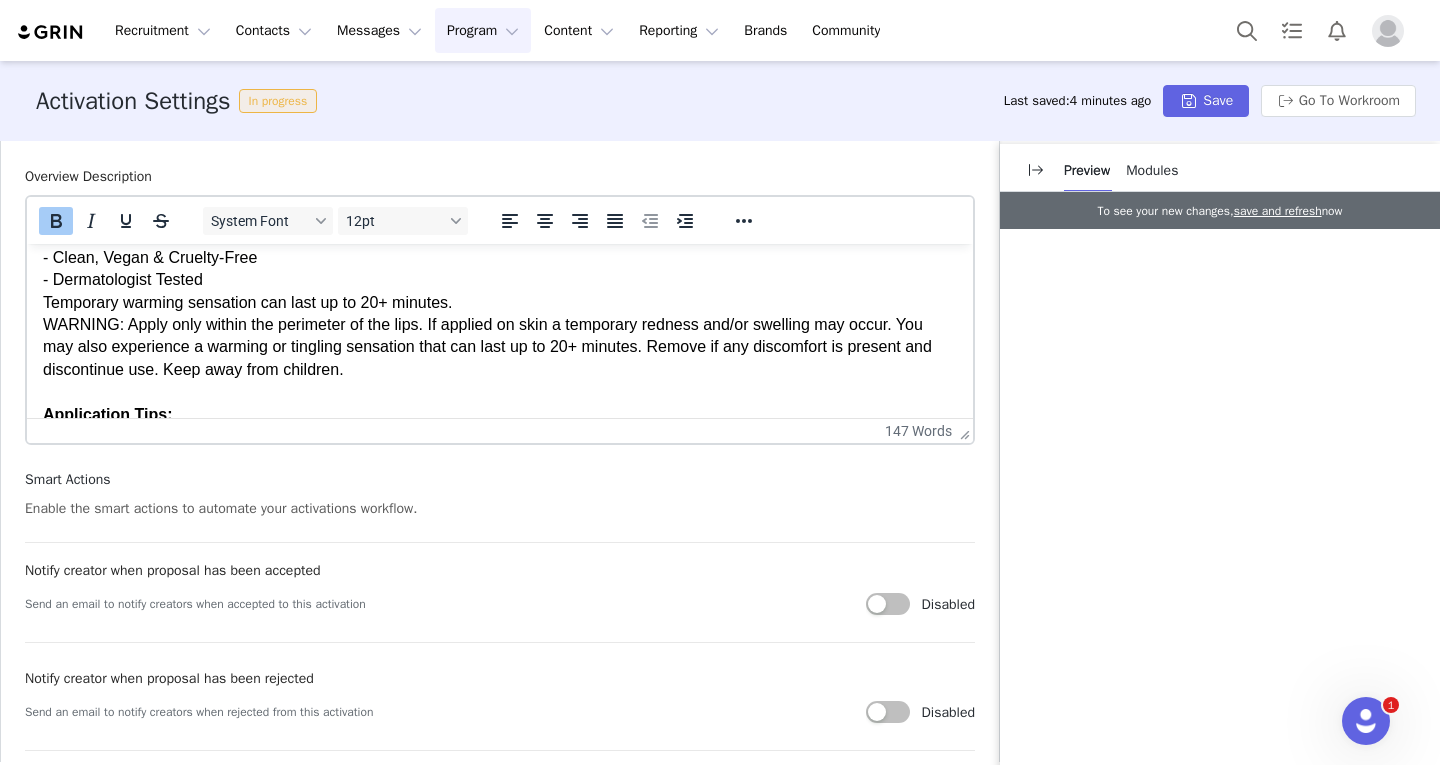 scroll, scrollTop: 283, scrollLeft: 0, axis: vertical 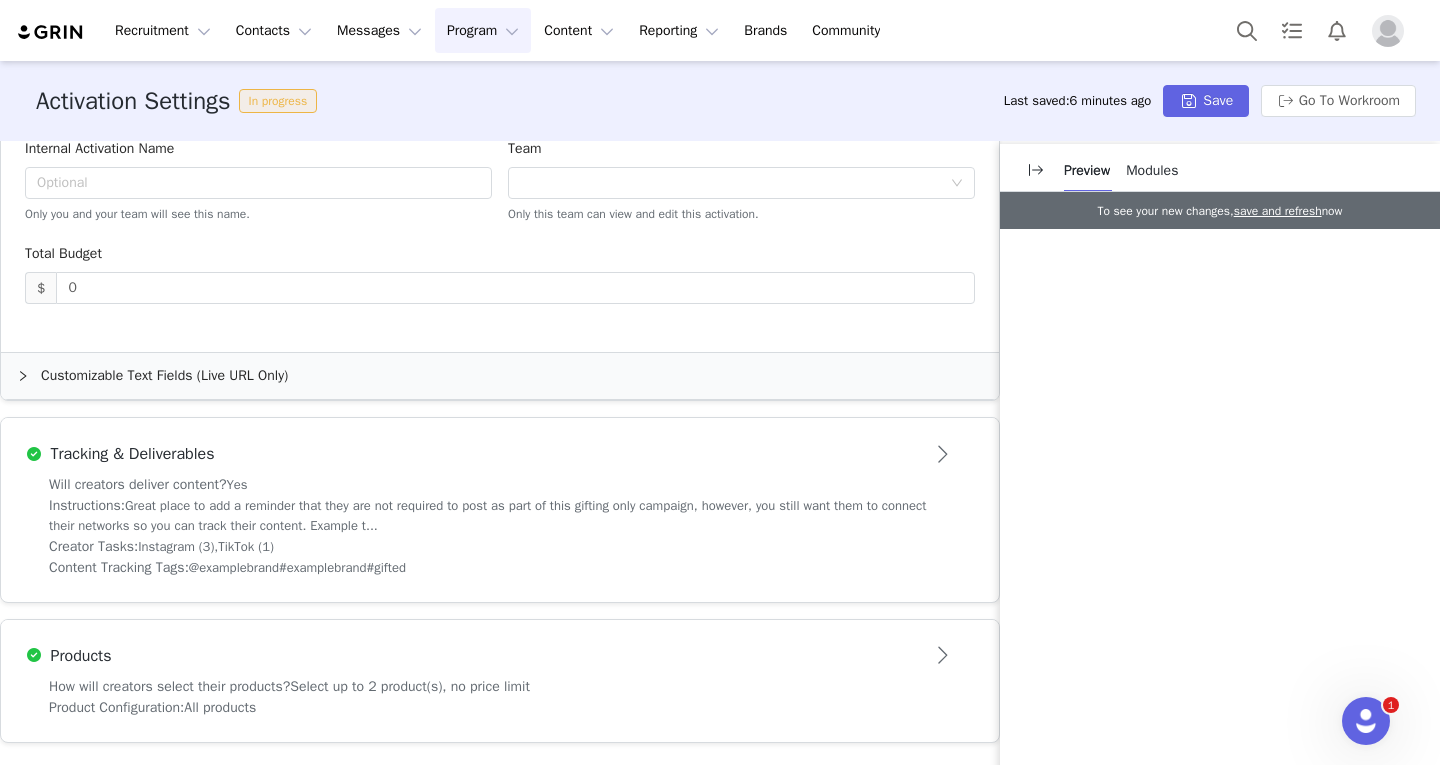 click on "Customizable Text Fields (Live URL Only)" at bounding box center [500, 376] 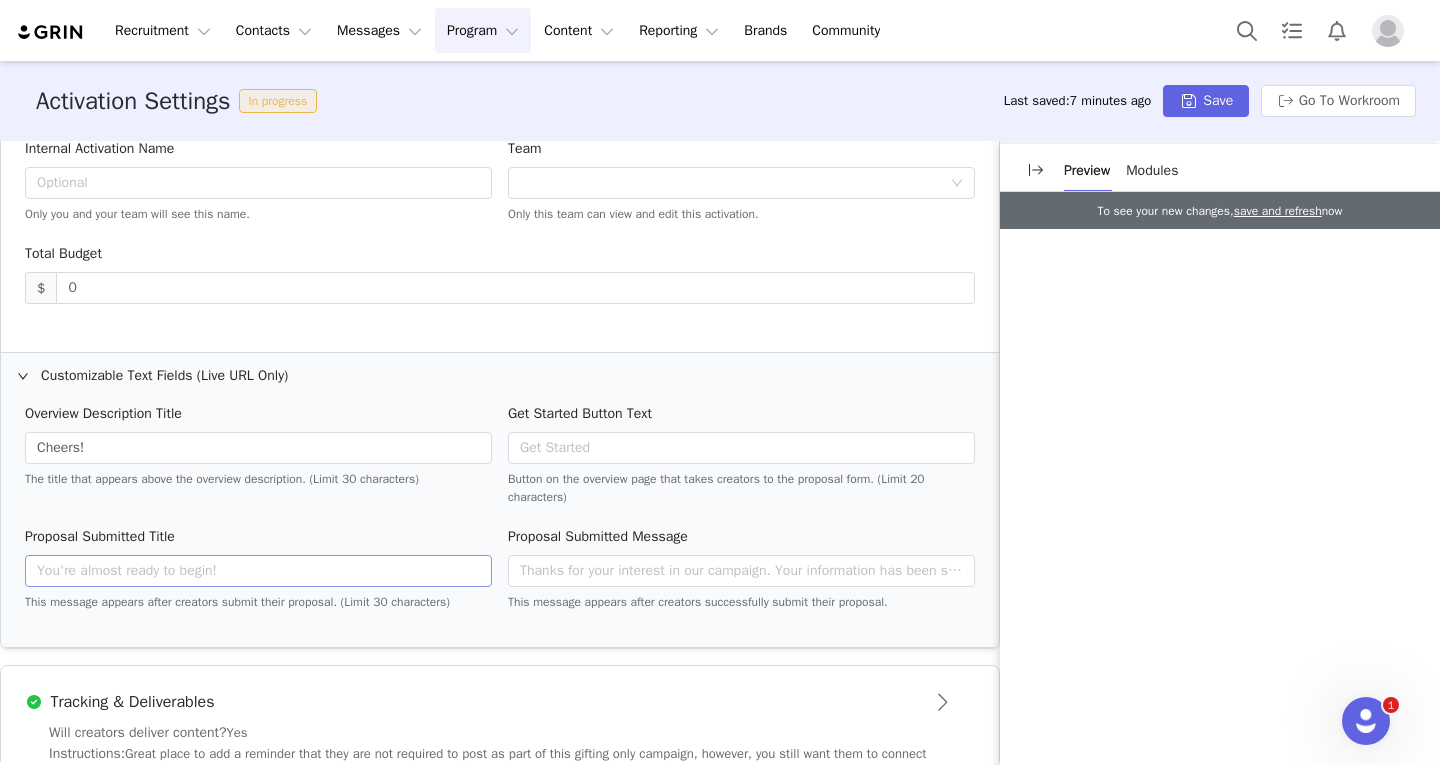 scroll, scrollTop: 1694, scrollLeft: 0, axis: vertical 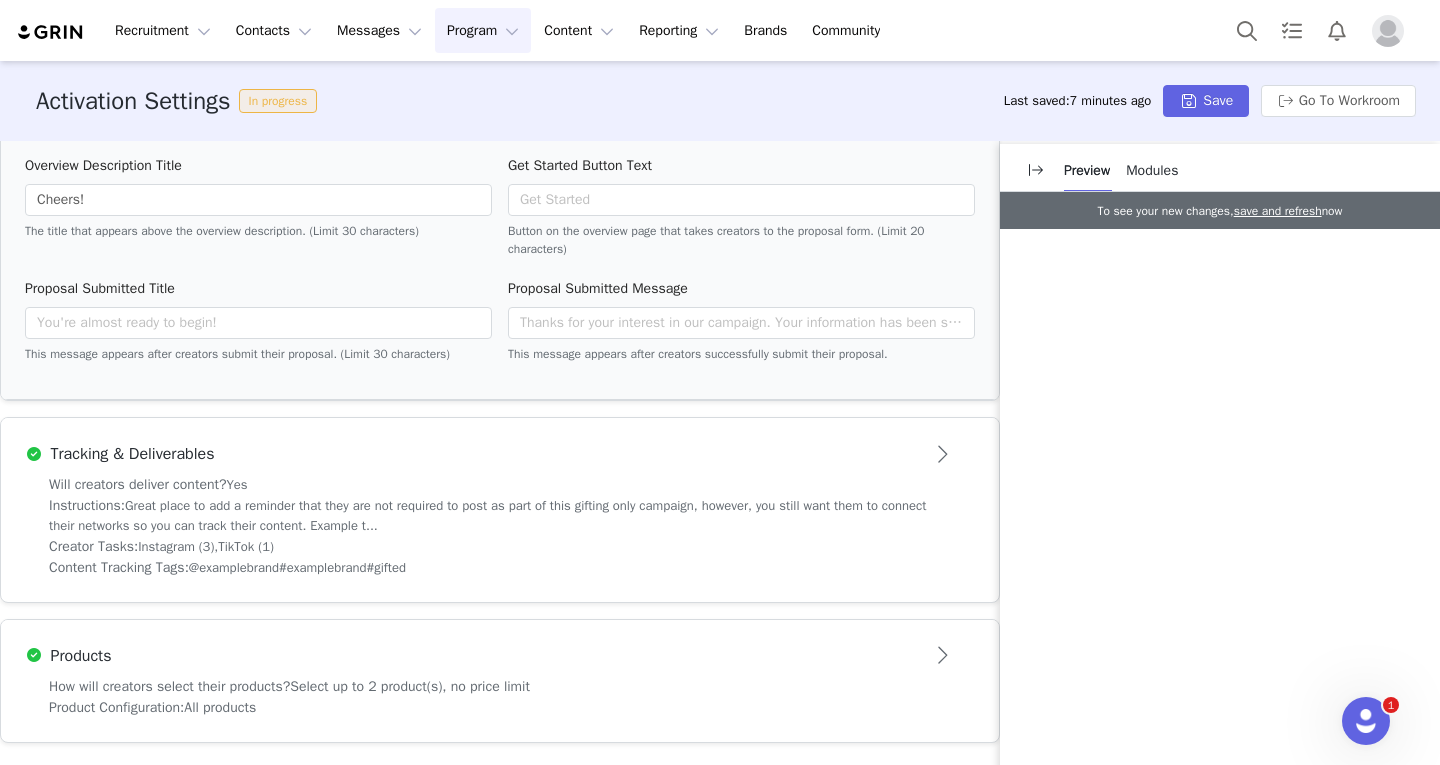 click on "Products" at bounding box center (467, 656) 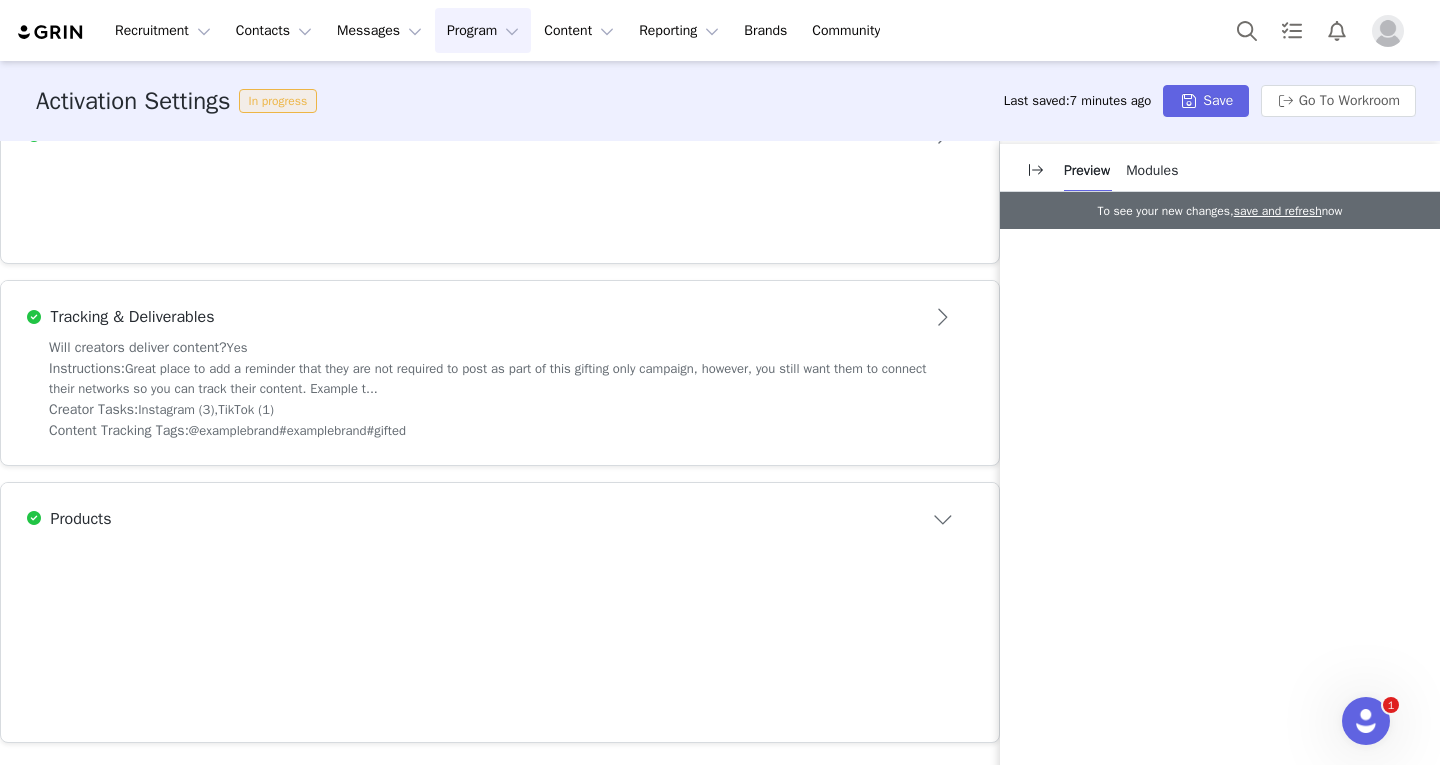 scroll, scrollTop: 527, scrollLeft: 0, axis: vertical 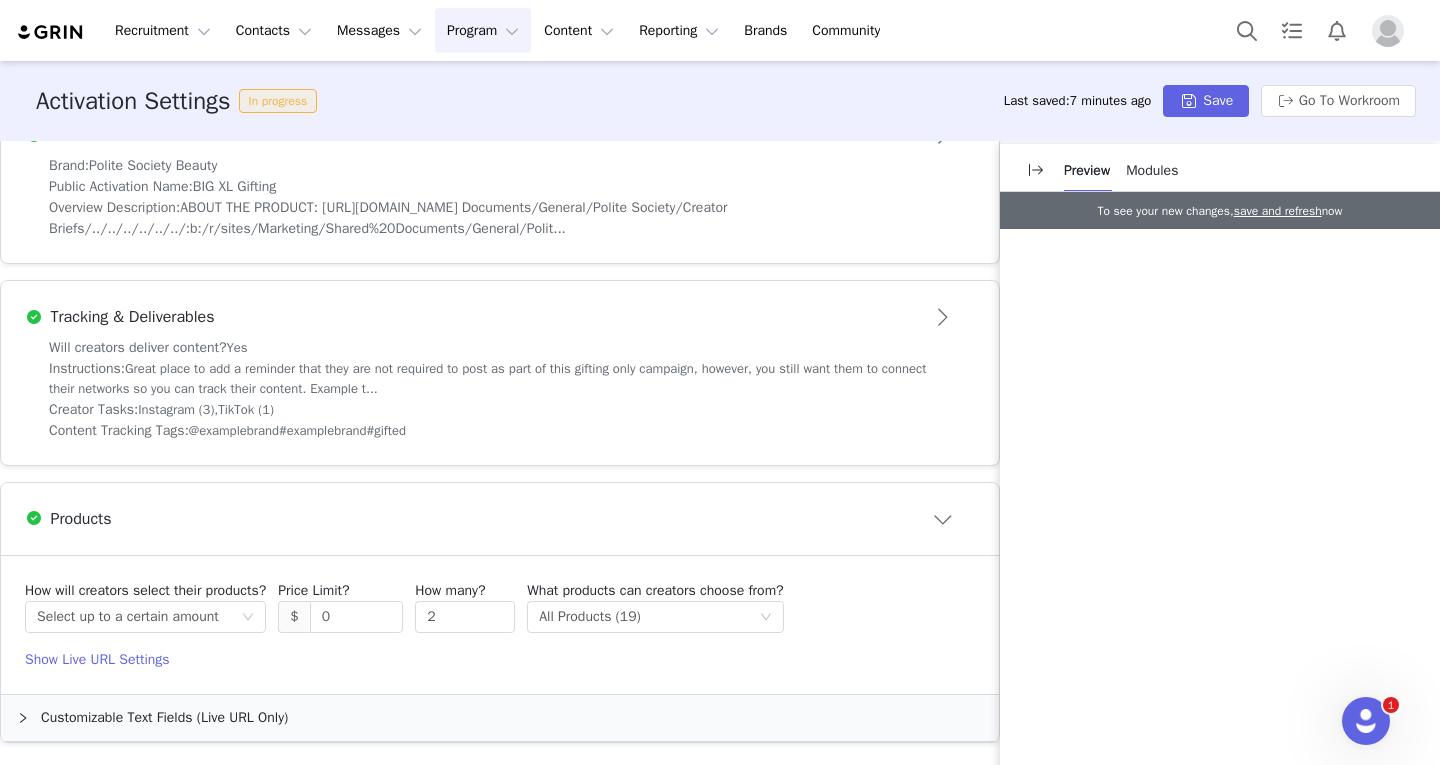 click on "Creator Tasks:  Instagram (3),   TikTok (1)" at bounding box center [500, 409] 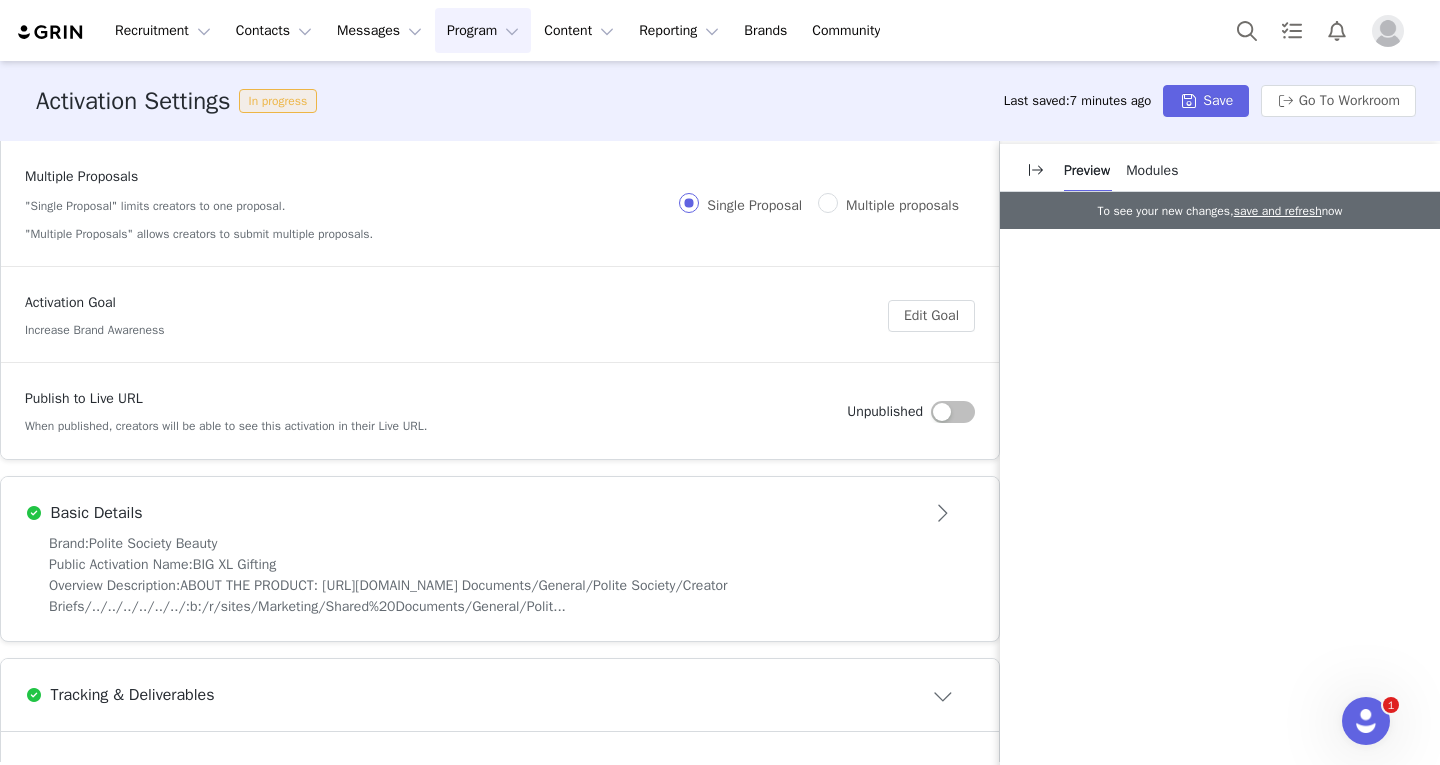 scroll, scrollTop: 138, scrollLeft: 0, axis: vertical 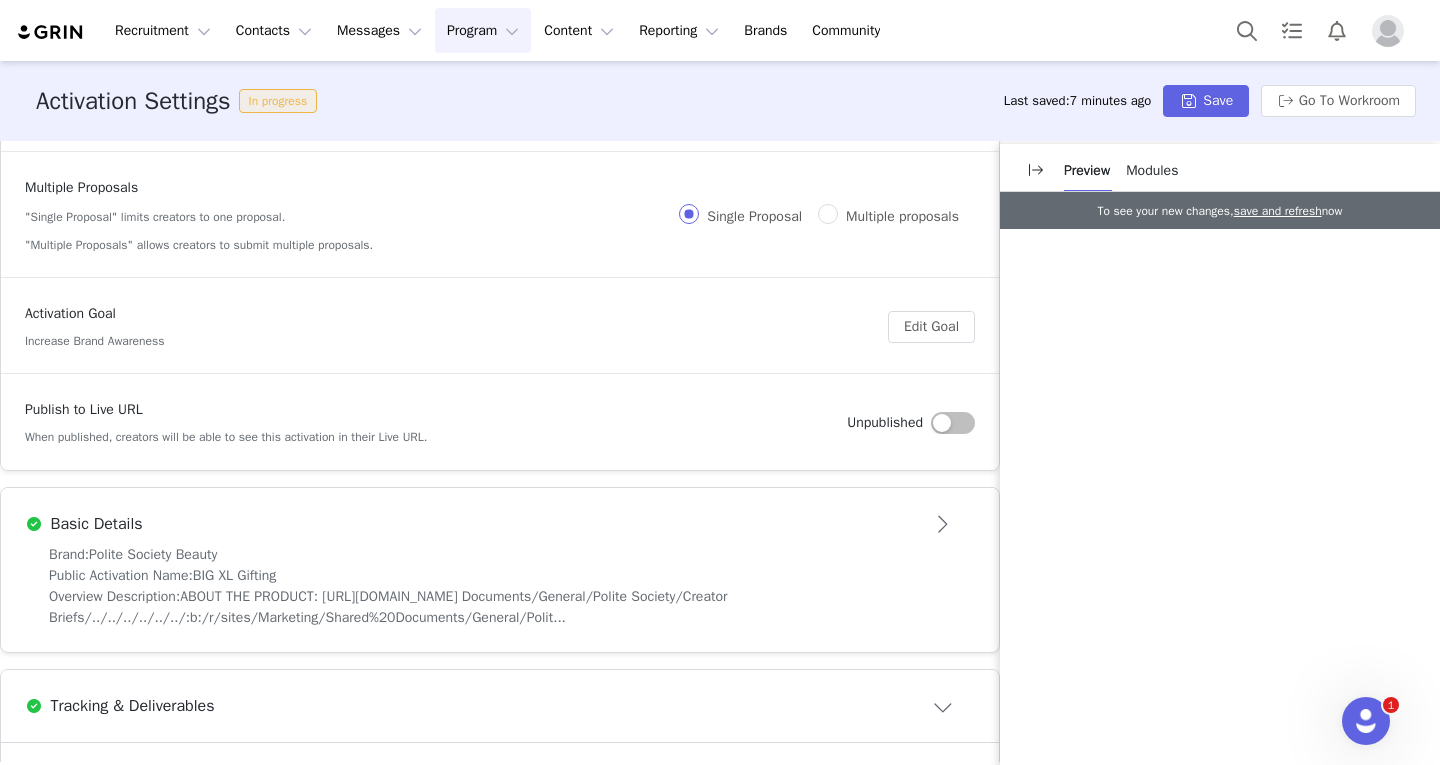 click on "Brand: Polite Society Beauty" at bounding box center (500, 554) 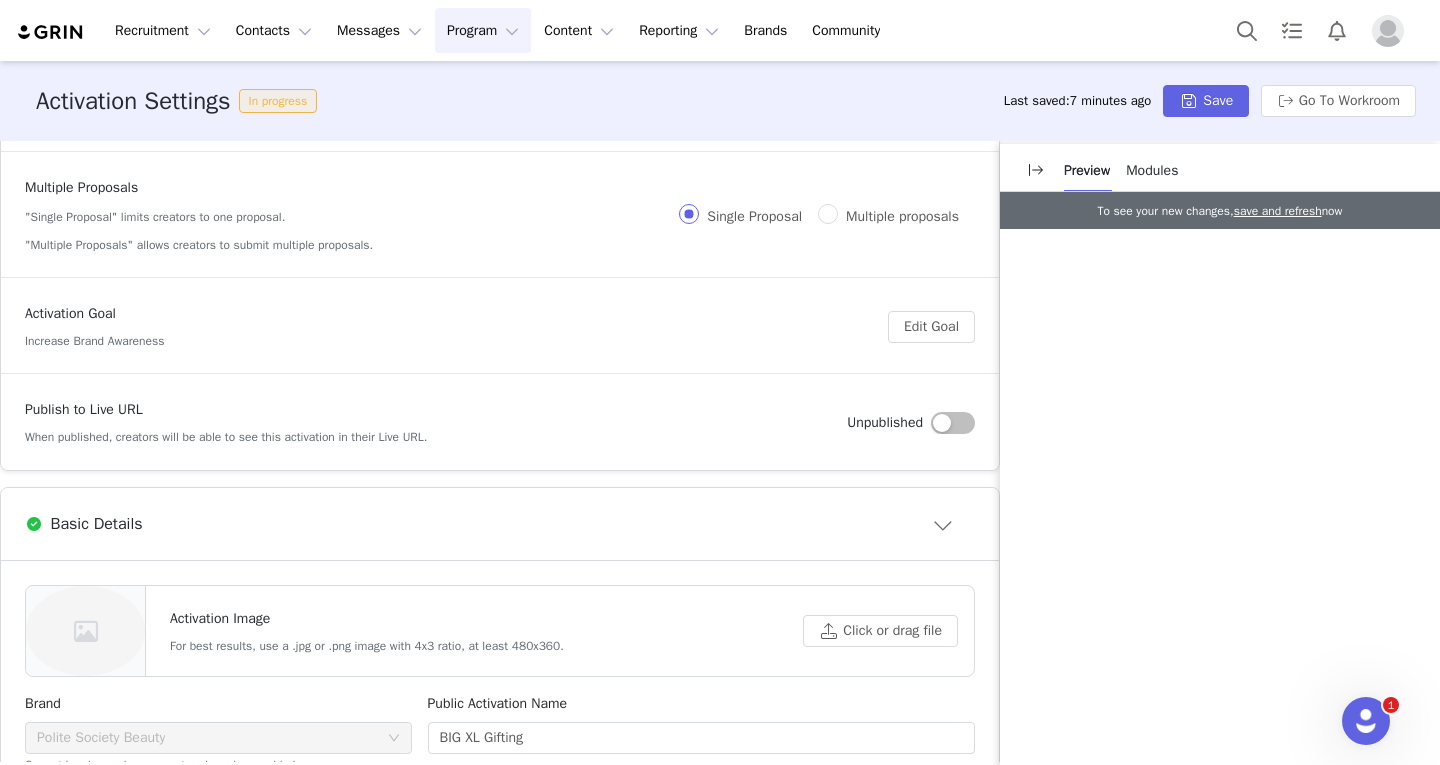 scroll, scrollTop: 0, scrollLeft: 0, axis: both 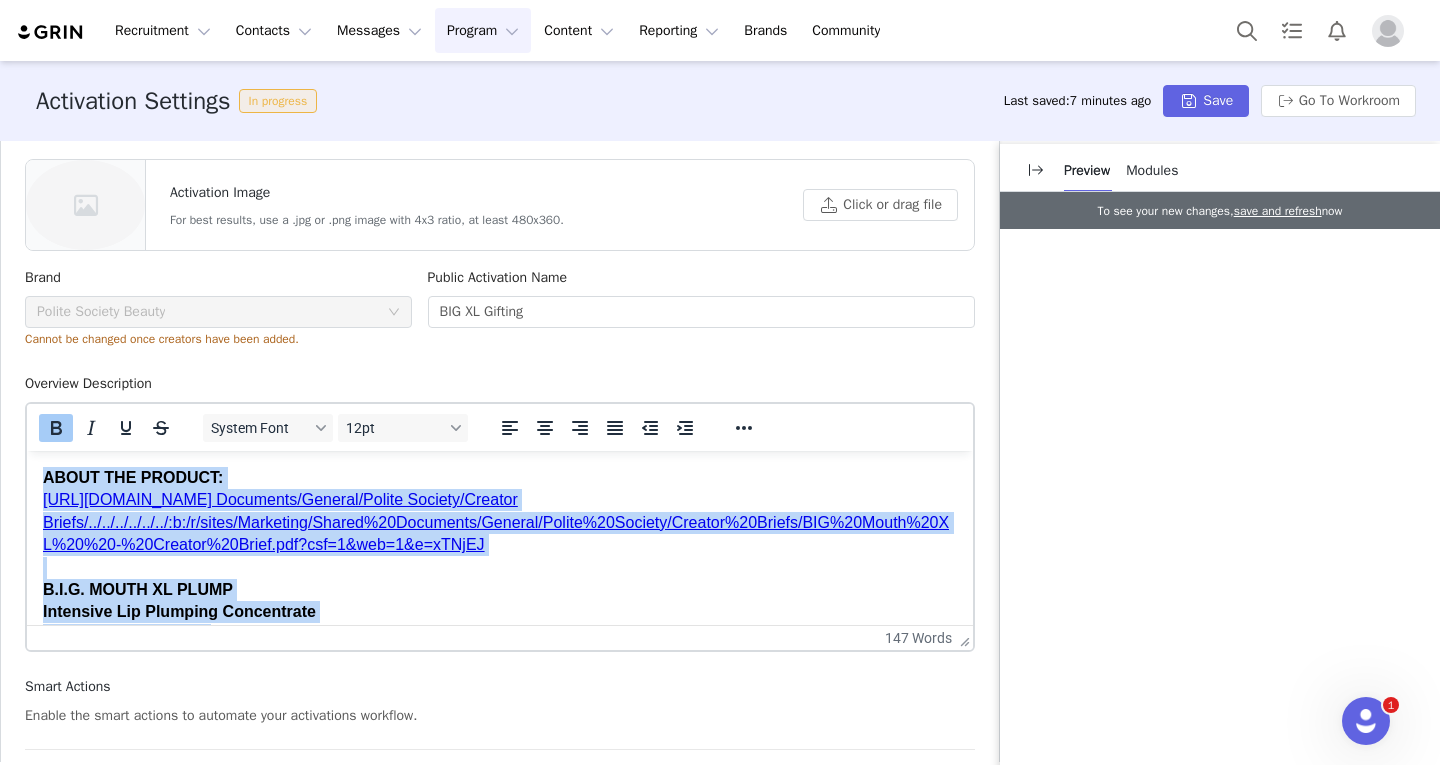 drag, startPoint x: 851, startPoint y: 607, endPoint x: 29, endPoint y: 891, distance: 869.6781 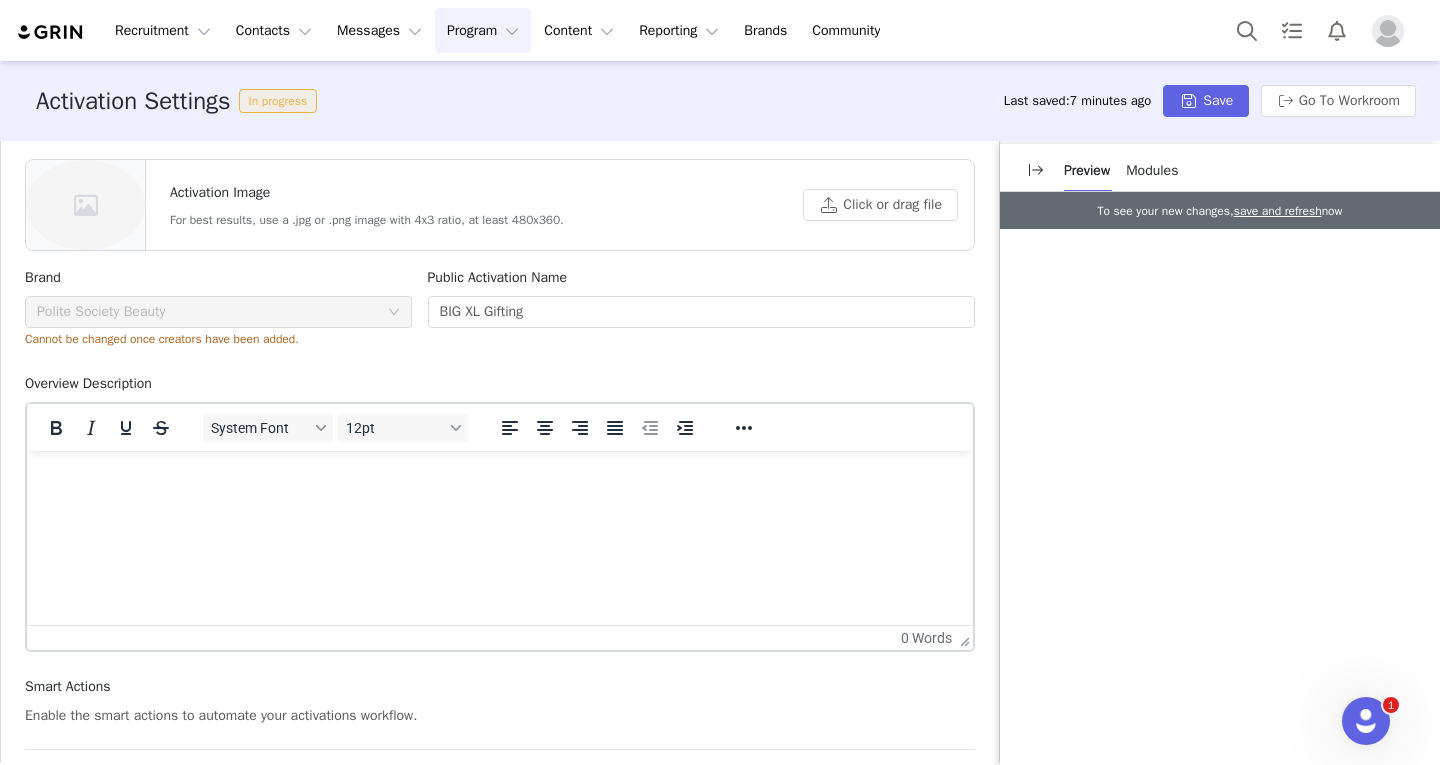 click at bounding box center (500, 478) 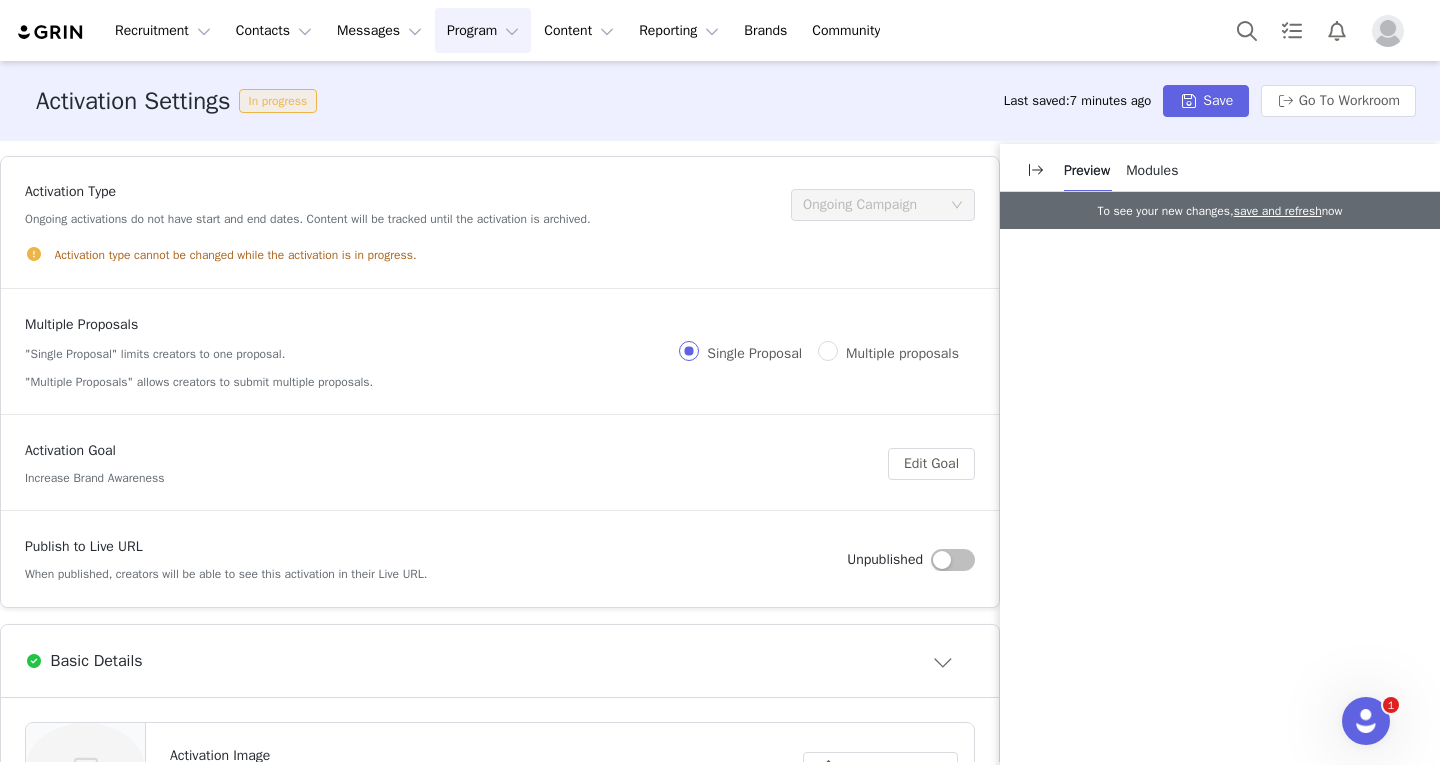scroll, scrollTop: 4, scrollLeft: 0, axis: vertical 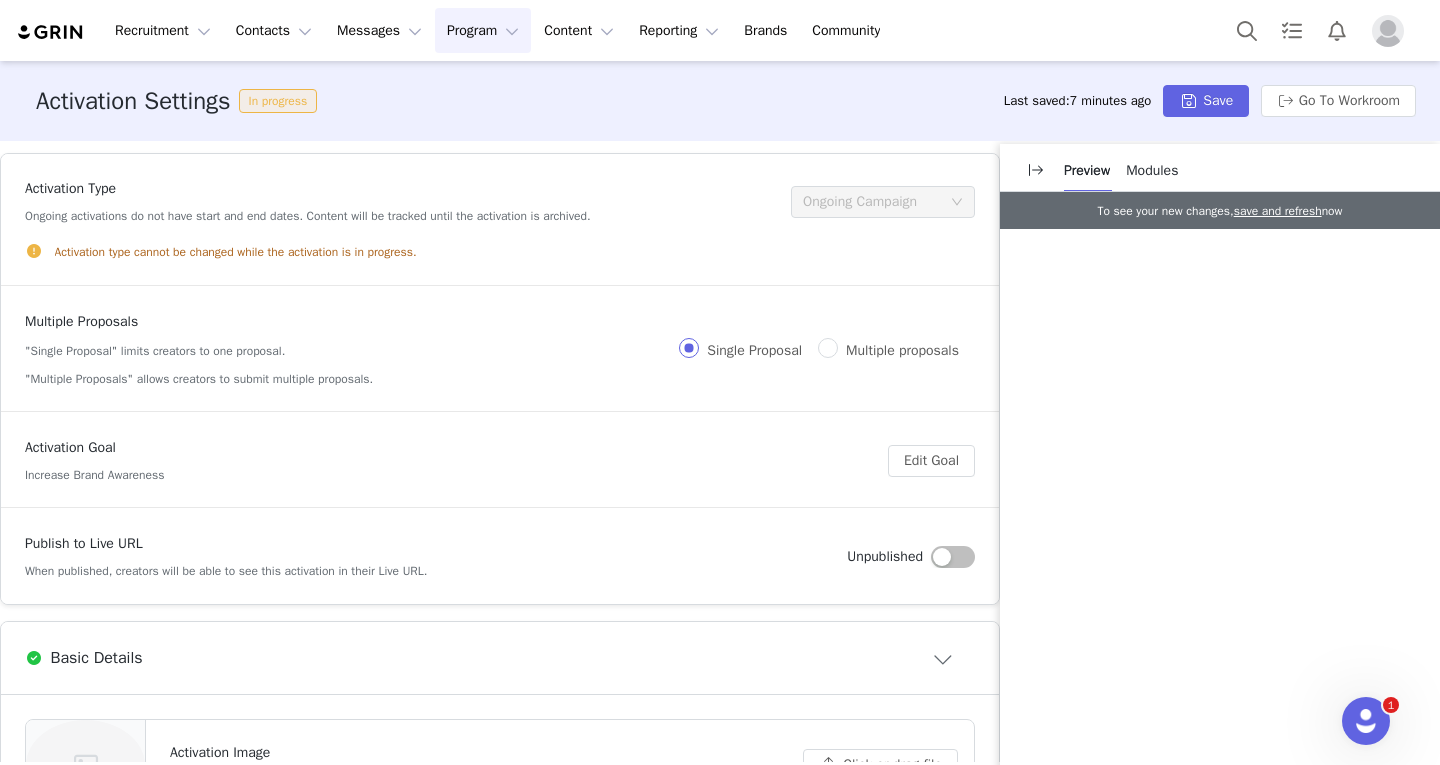 click on "Modules" at bounding box center [1152, 170] 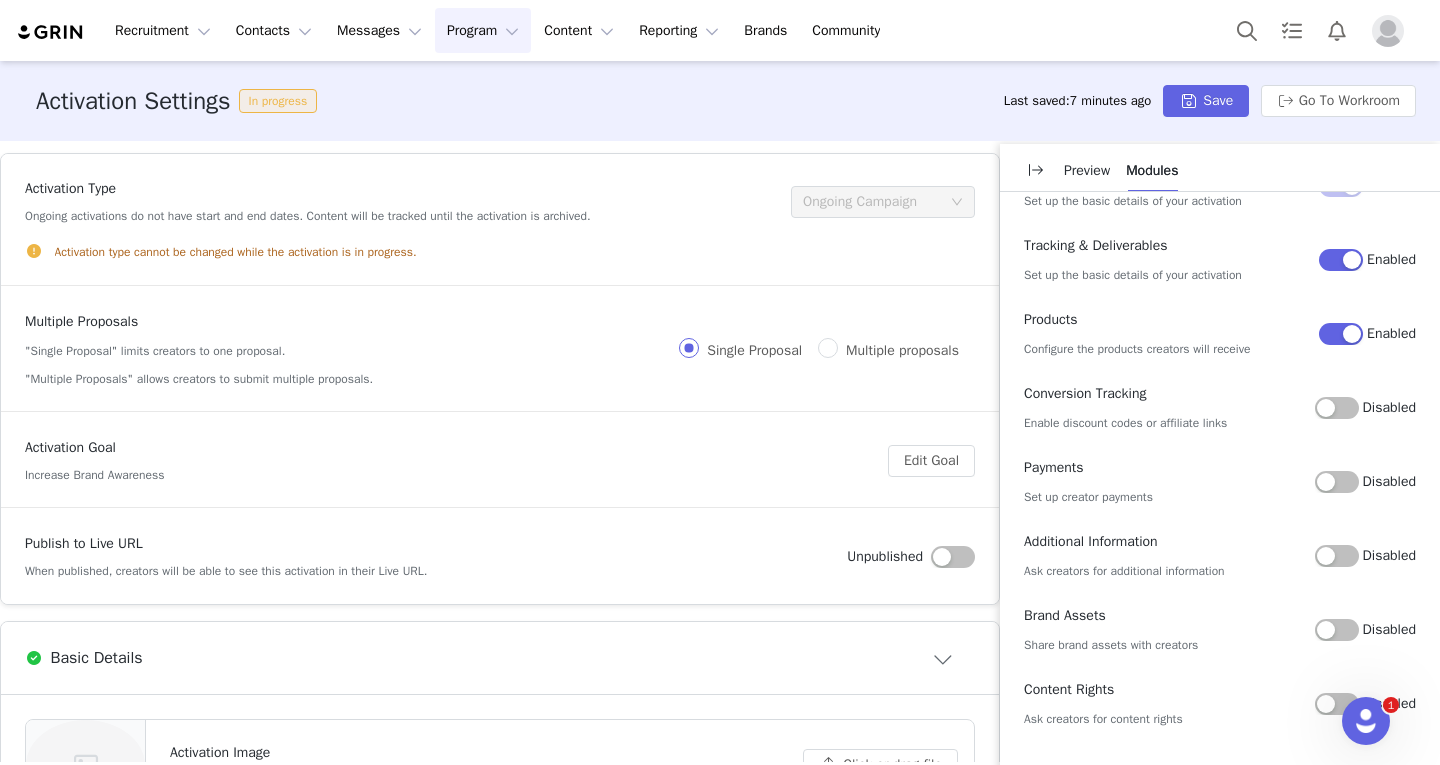 scroll, scrollTop: 0, scrollLeft: 0, axis: both 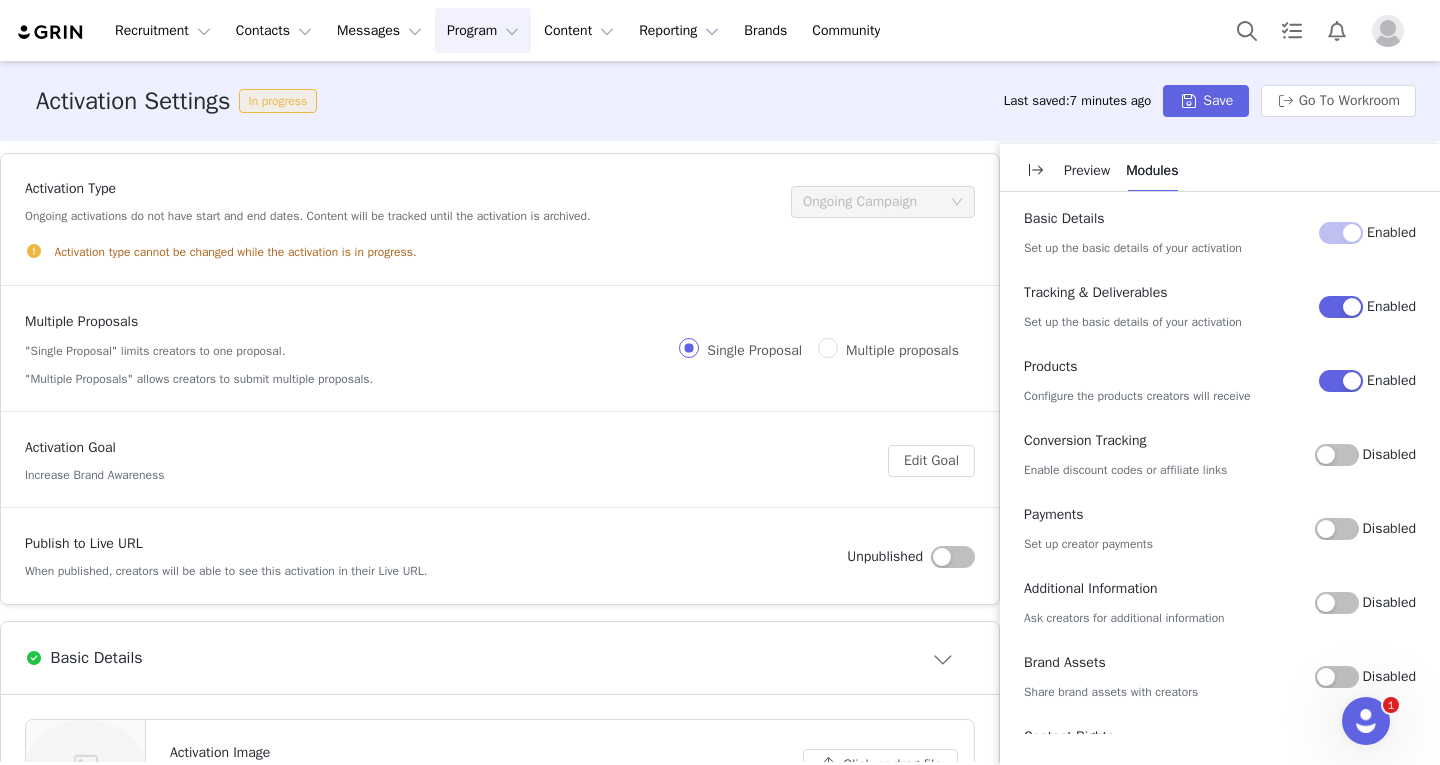 click on "Preview Modules" at bounding box center (1220, 168) 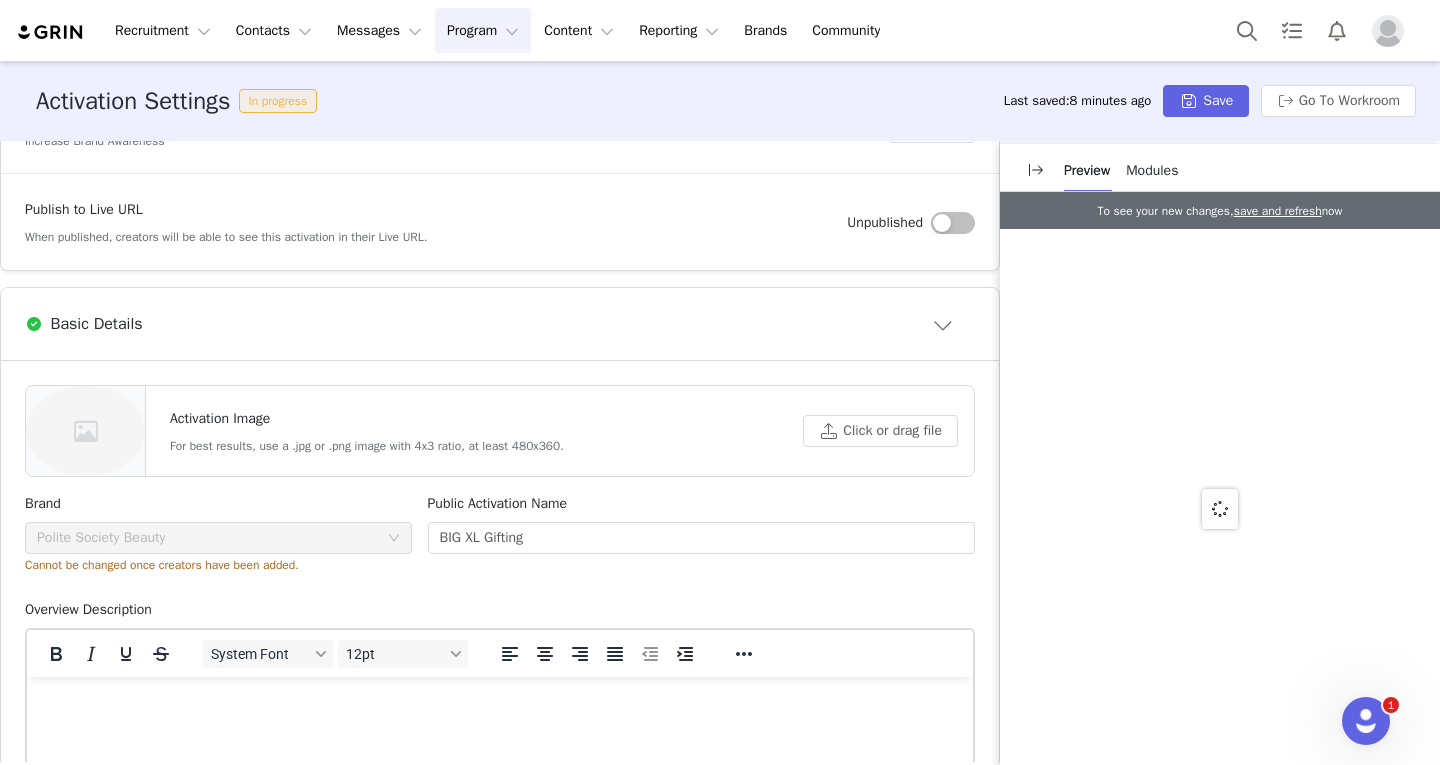scroll, scrollTop: 339, scrollLeft: 0, axis: vertical 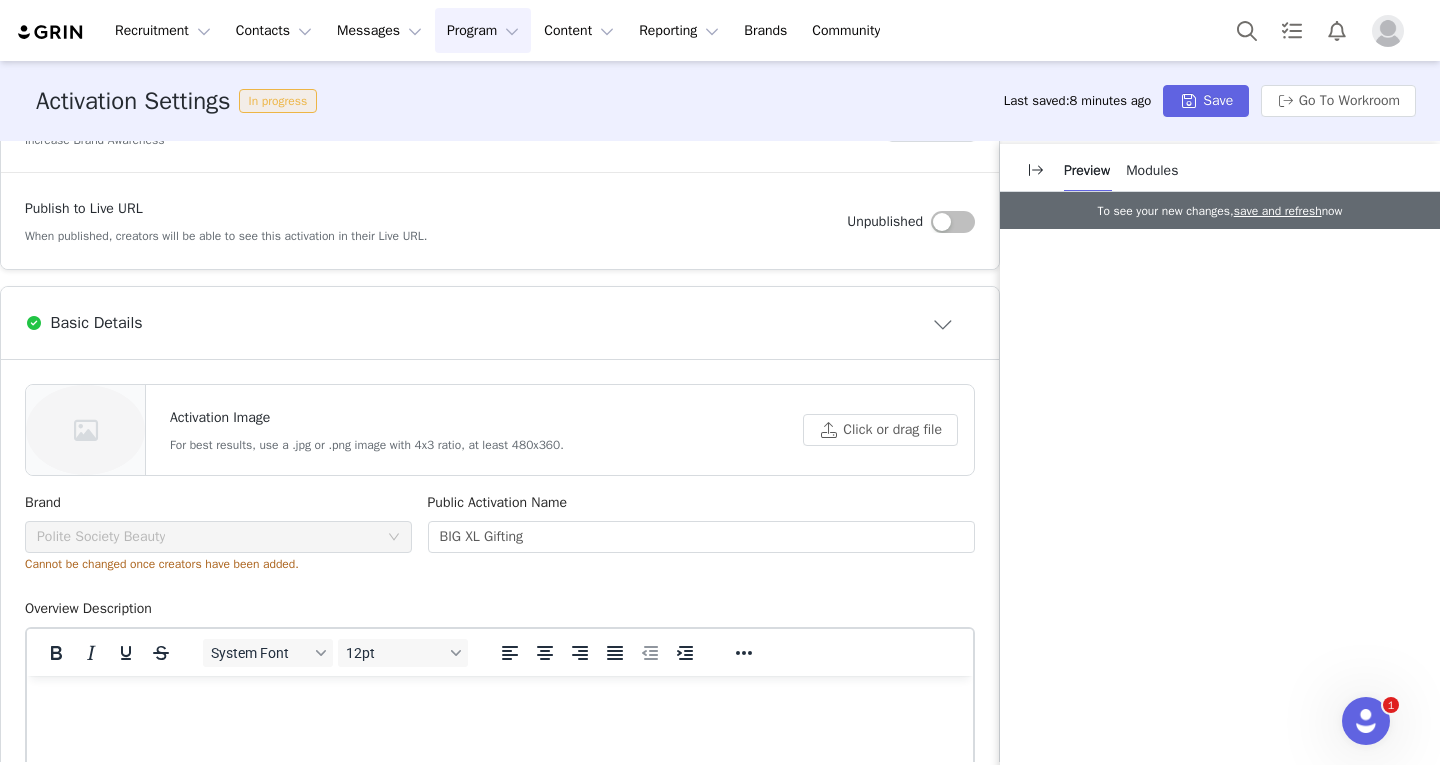 click on "Basic Details" at bounding box center (500, 323) 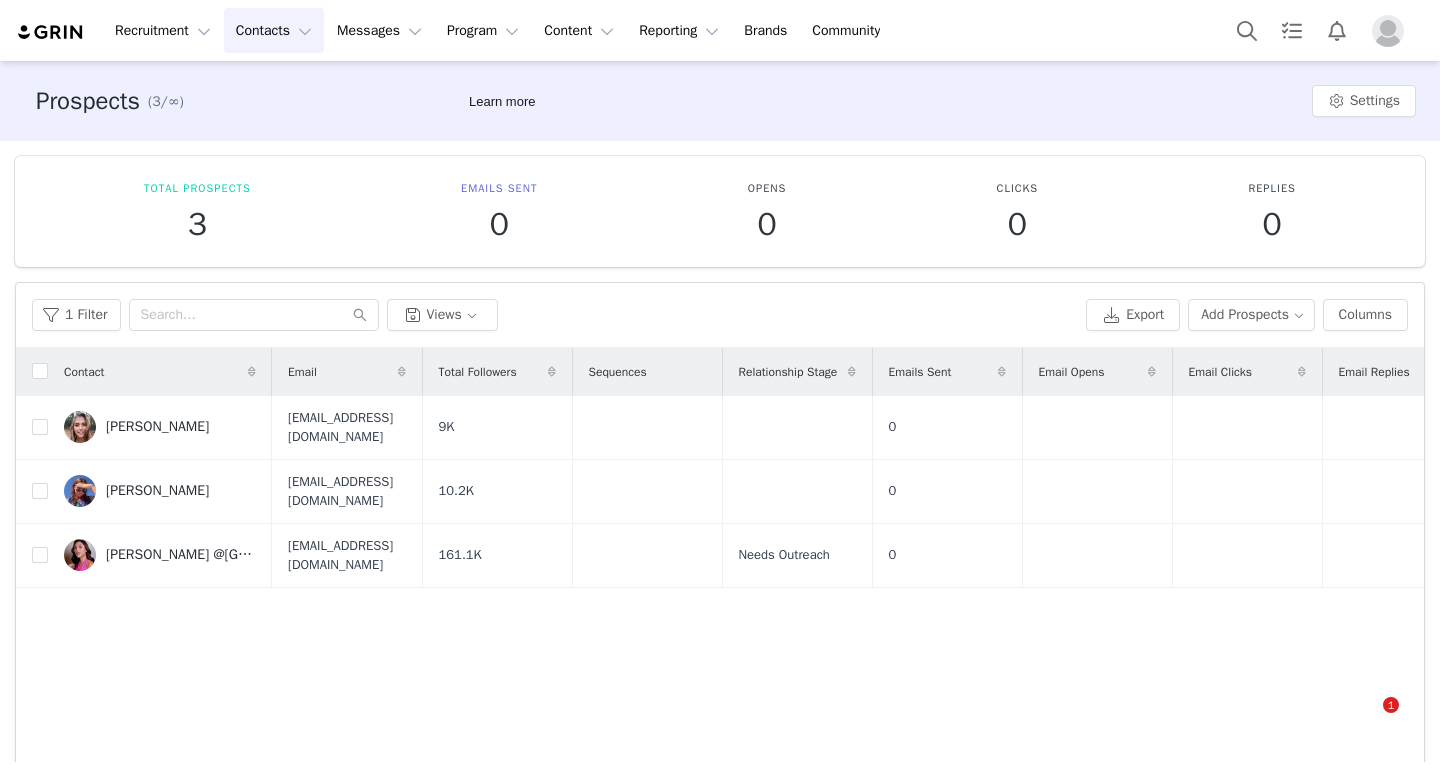 scroll, scrollTop: 0, scrollLeft: 0, axis: both 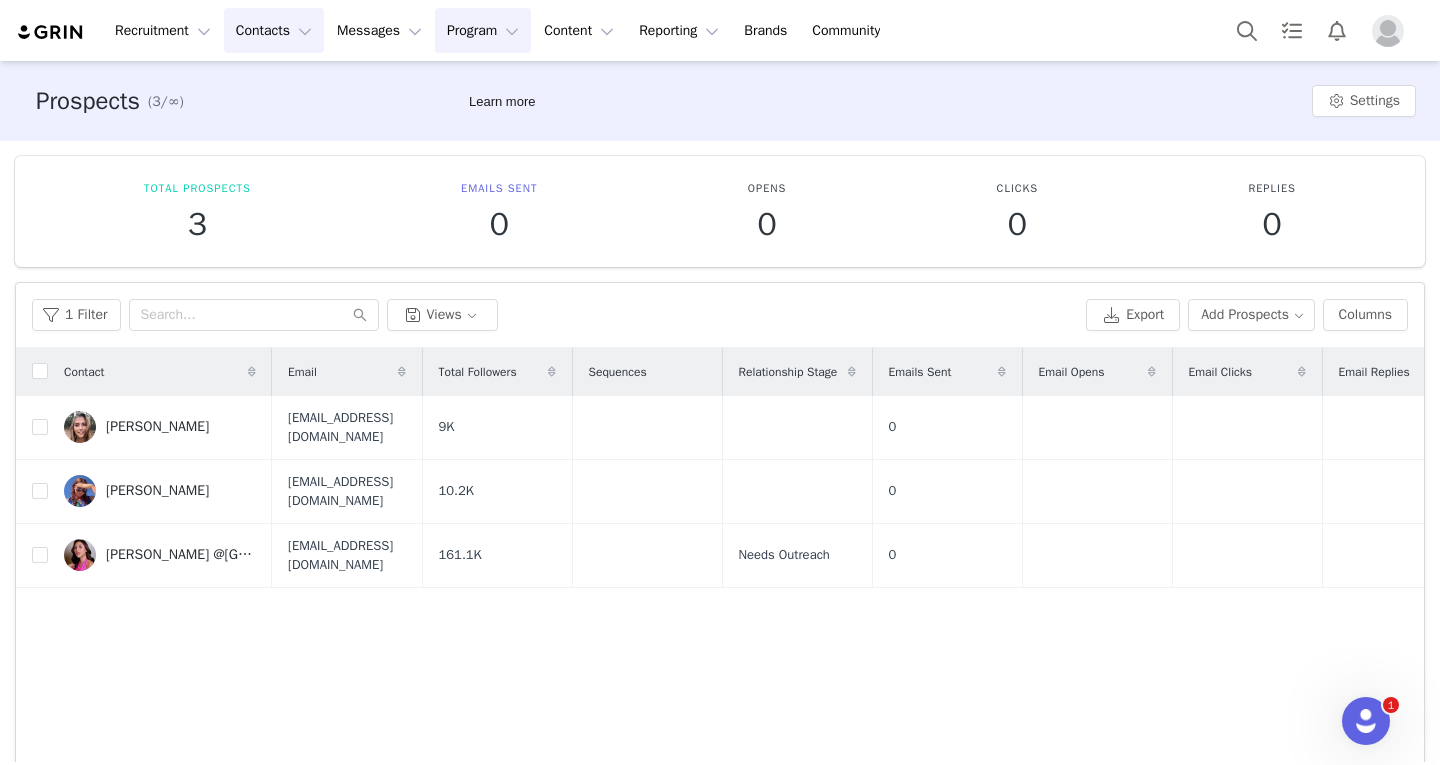 click on "Program Program" at bounding box center [483, 30] 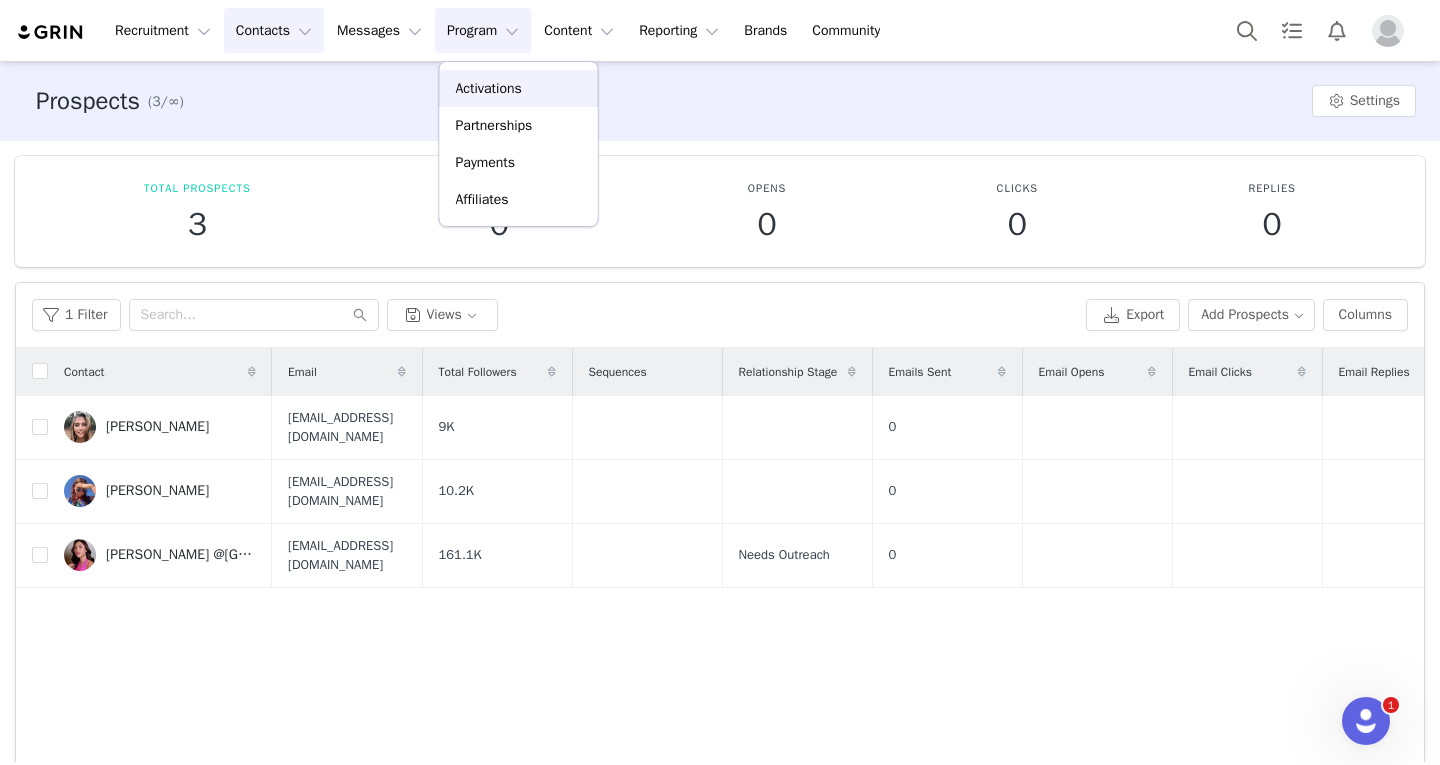 click on "Activations" at bounding box center [519, 88] 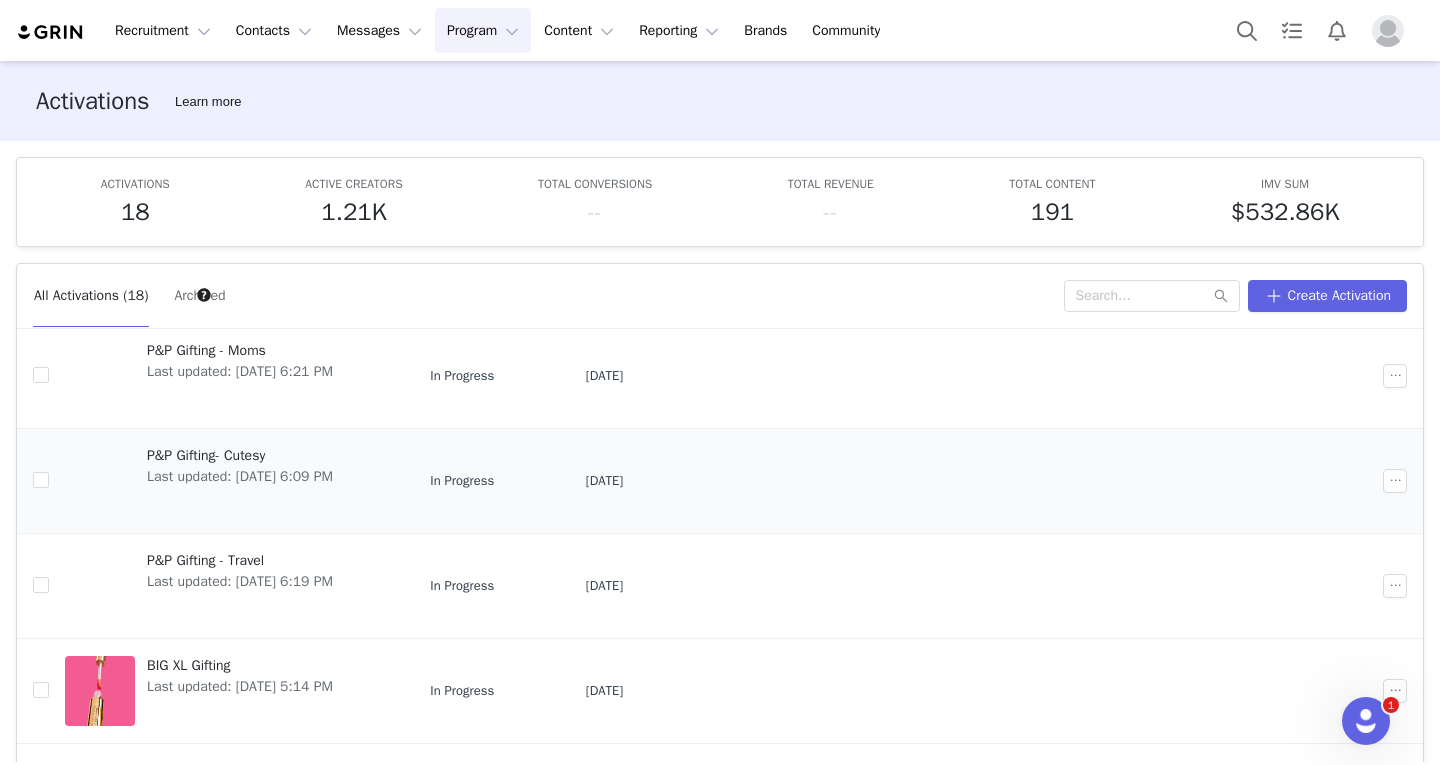 scroll, scrollTop: 380, scrollLeft: 0, axis: vertical 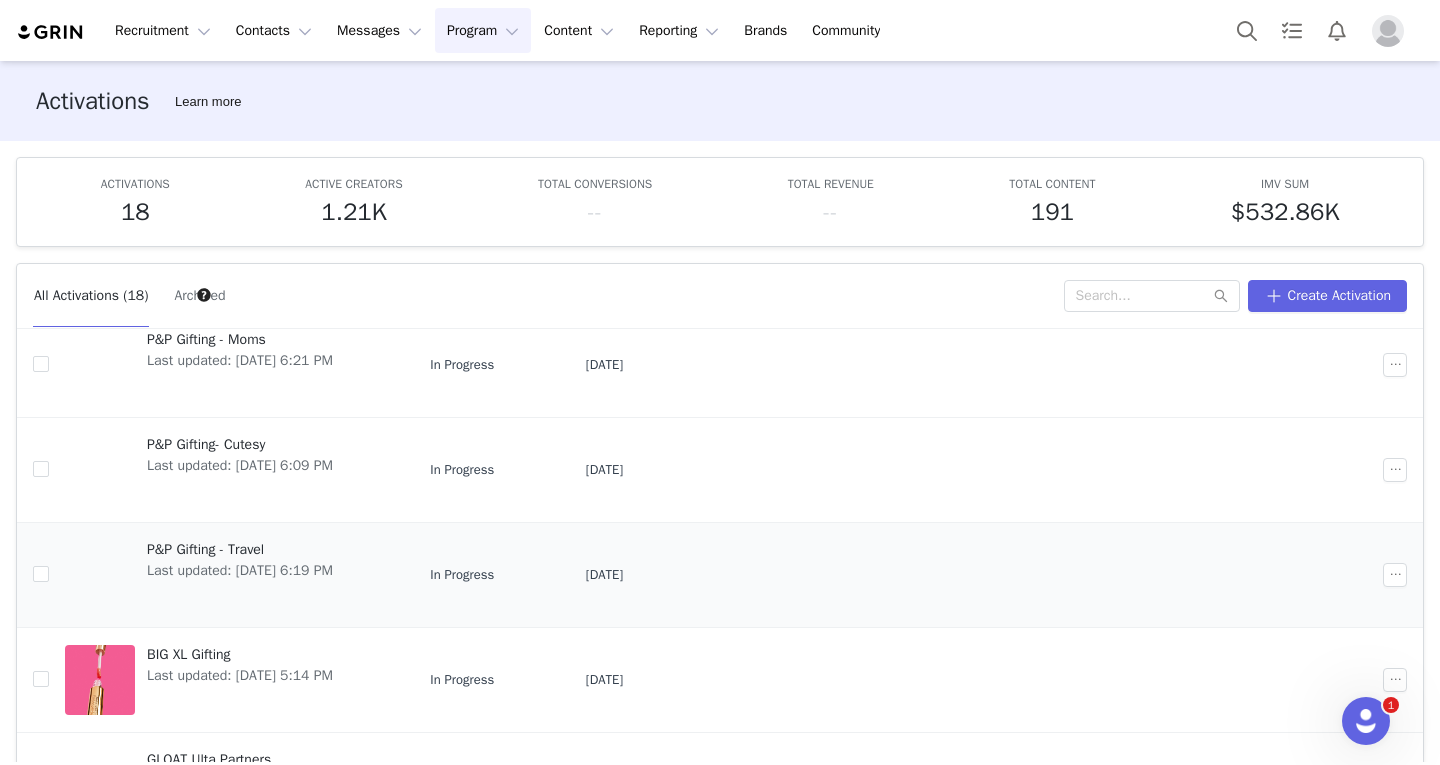 click on "P&P Gifting - Travel" at bounding box center [240, 549] 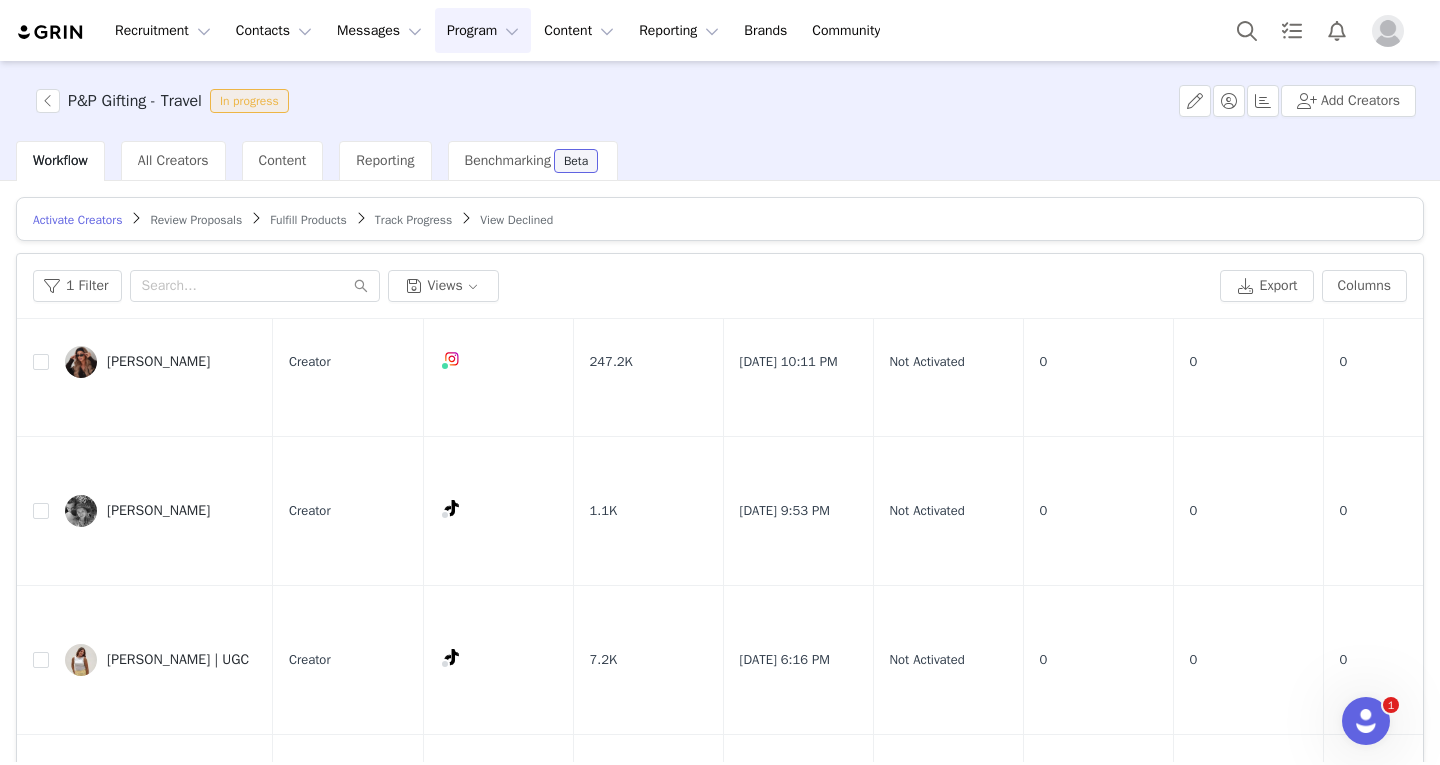 scroll, scrollTop: 2686, scrollLeft: 0, axis: vertical 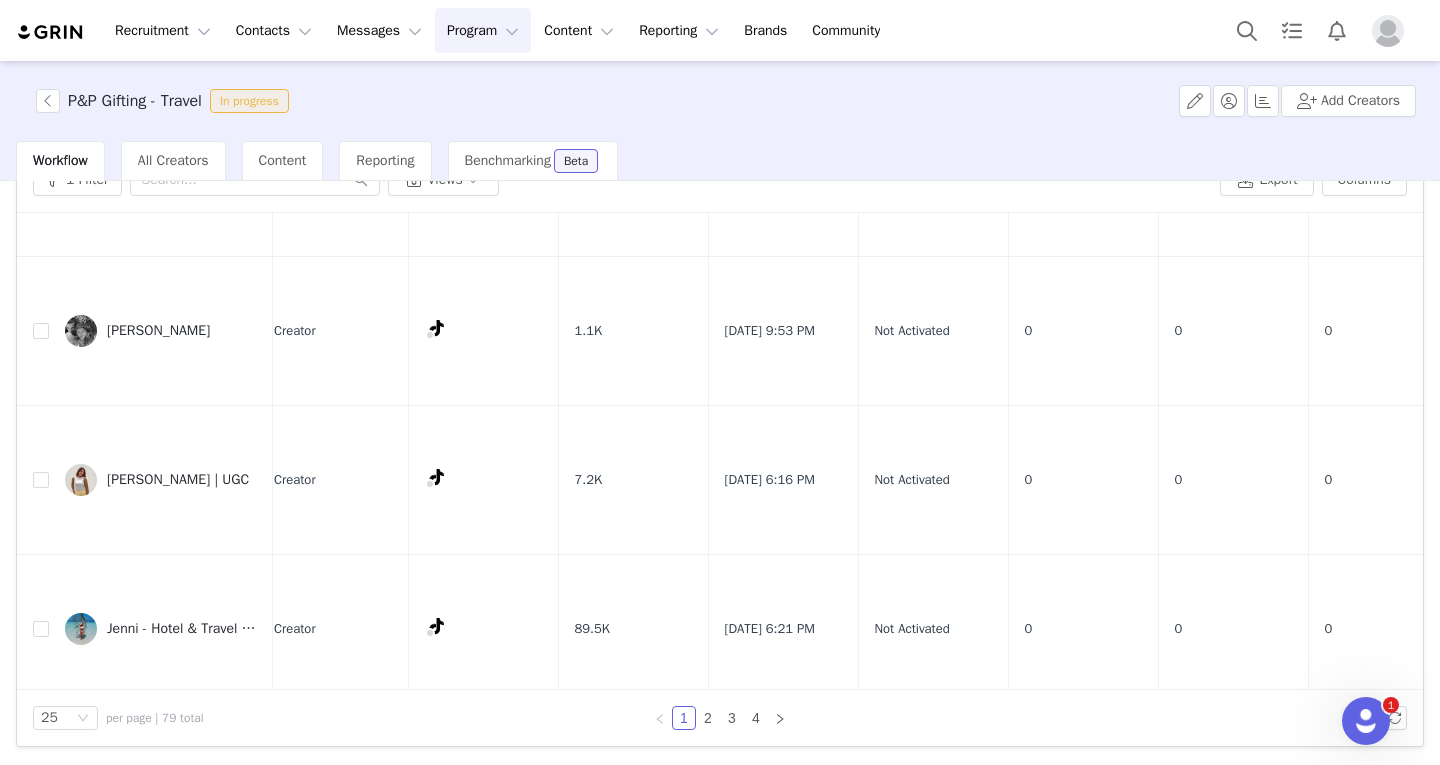 click on "[DATE] 6:12 PM" at bounding box center [783, 778] 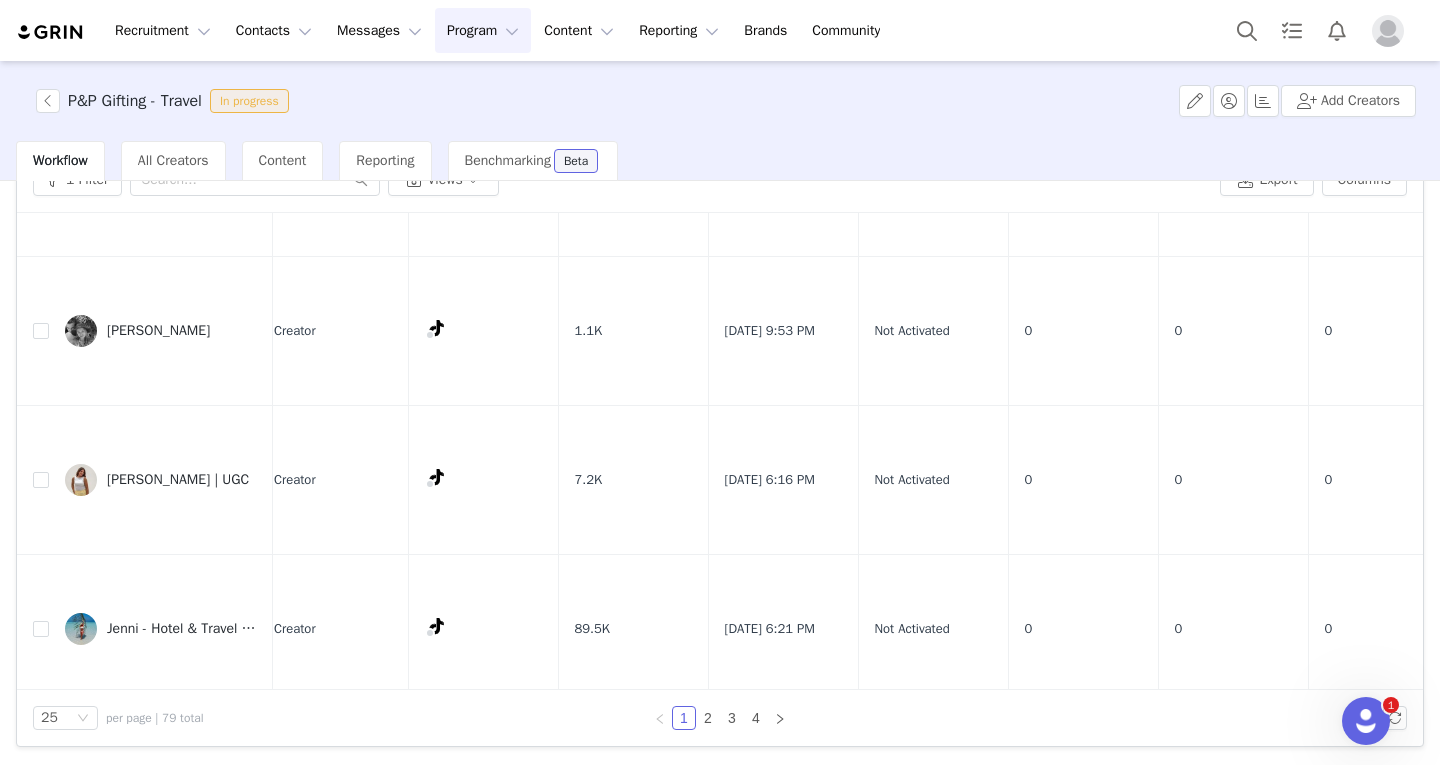 click on "[DATE] 6:12 PM" at bounding box center [783, 778] 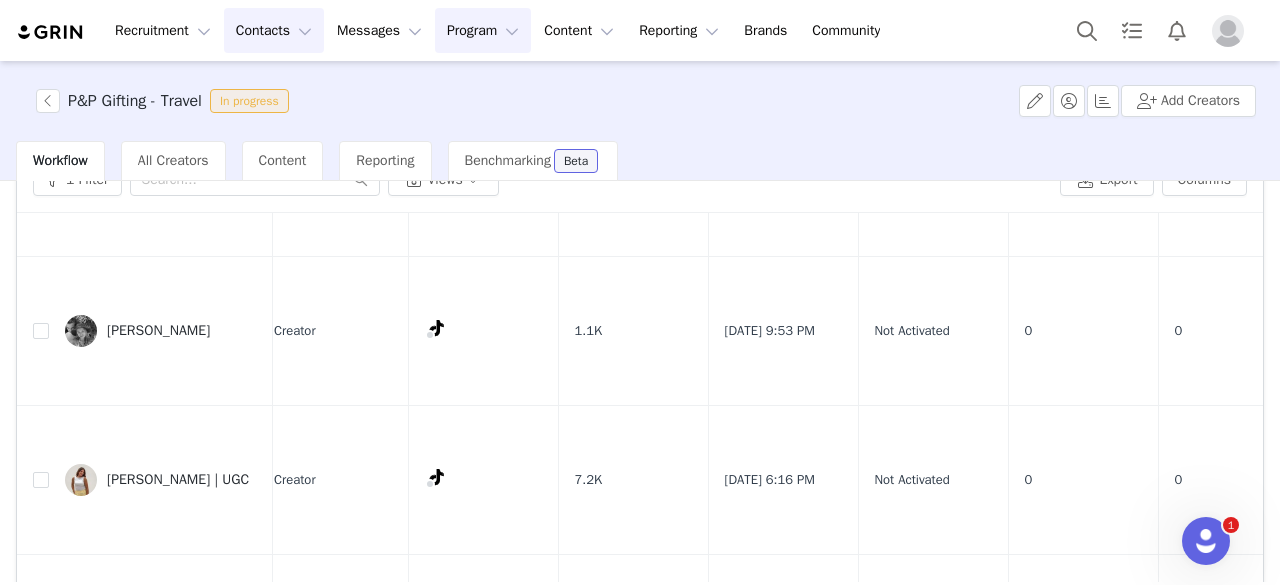 click on "Contacts Contacts" at bounding box center [274, 30] 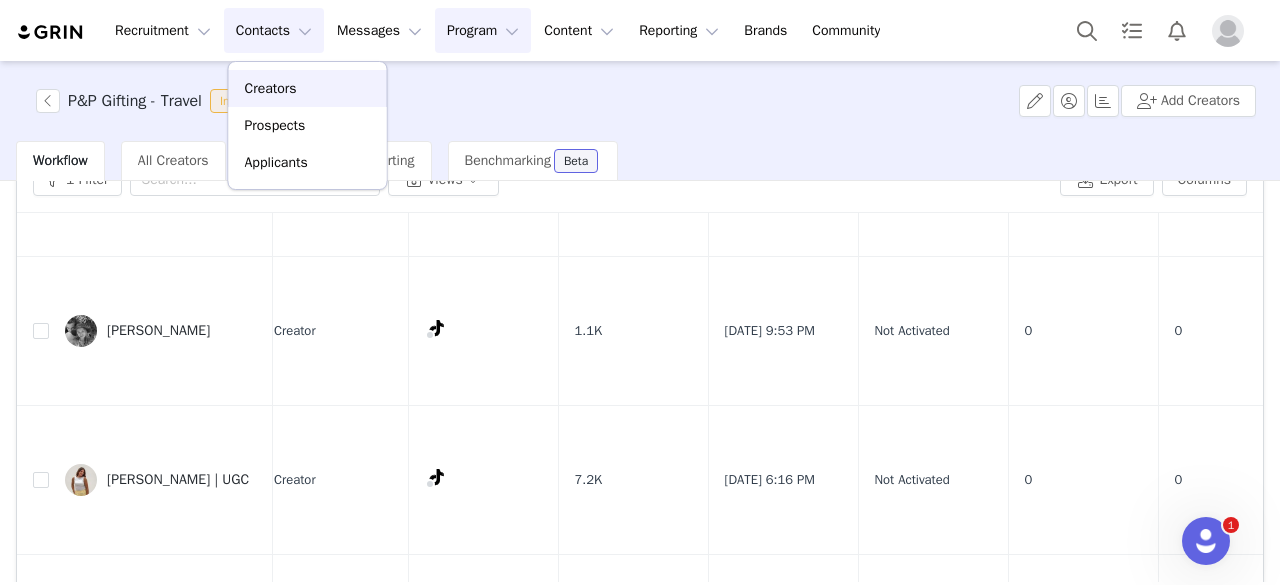 click on "Creators" at bounding box center (271, 88) 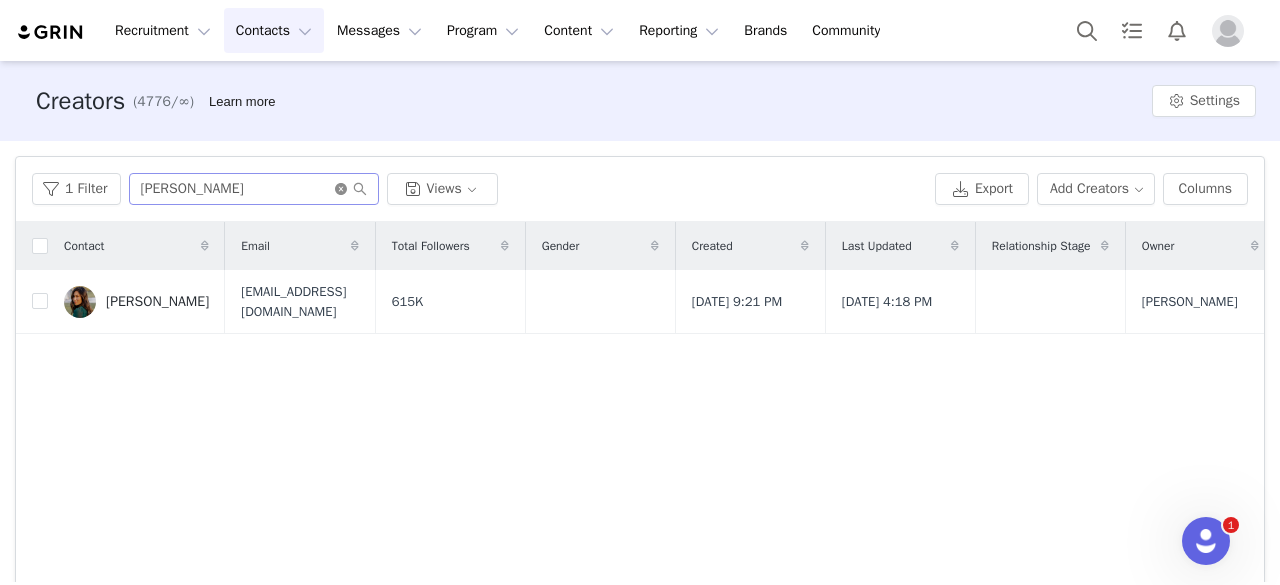 click 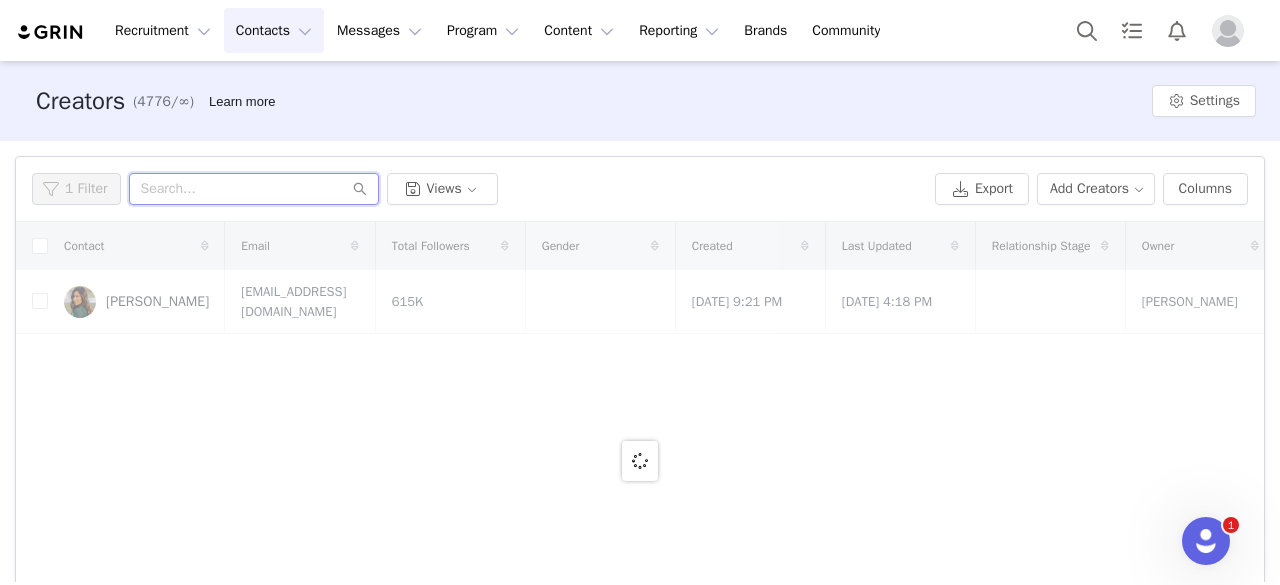 click at bounding box center [254, 189] 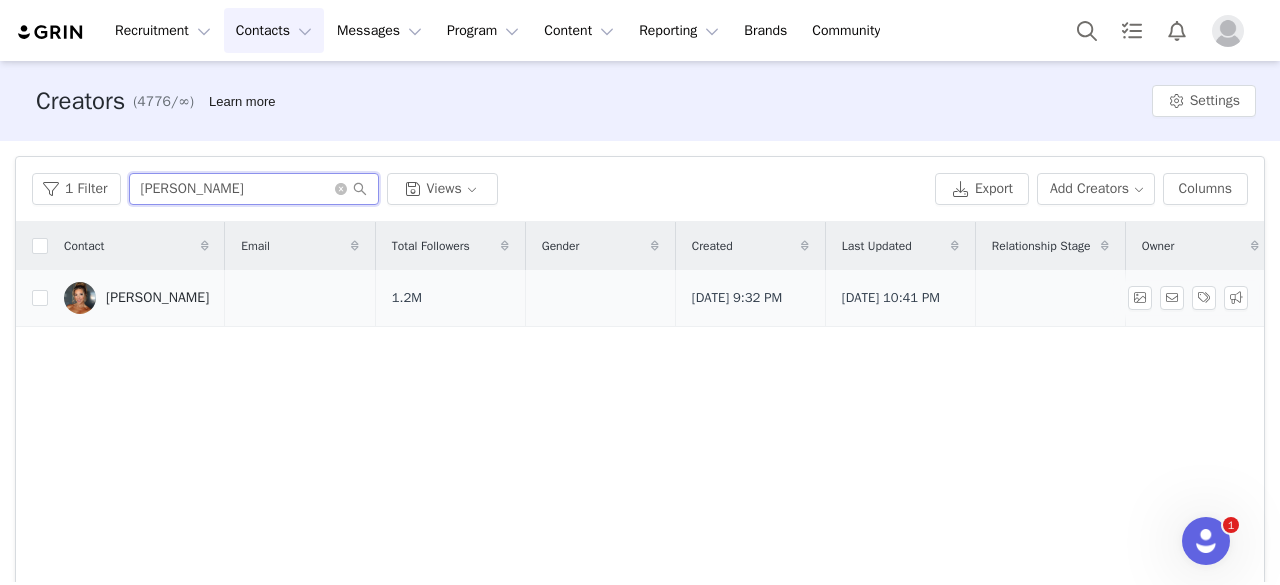 type on "[PERSON_NAME]" 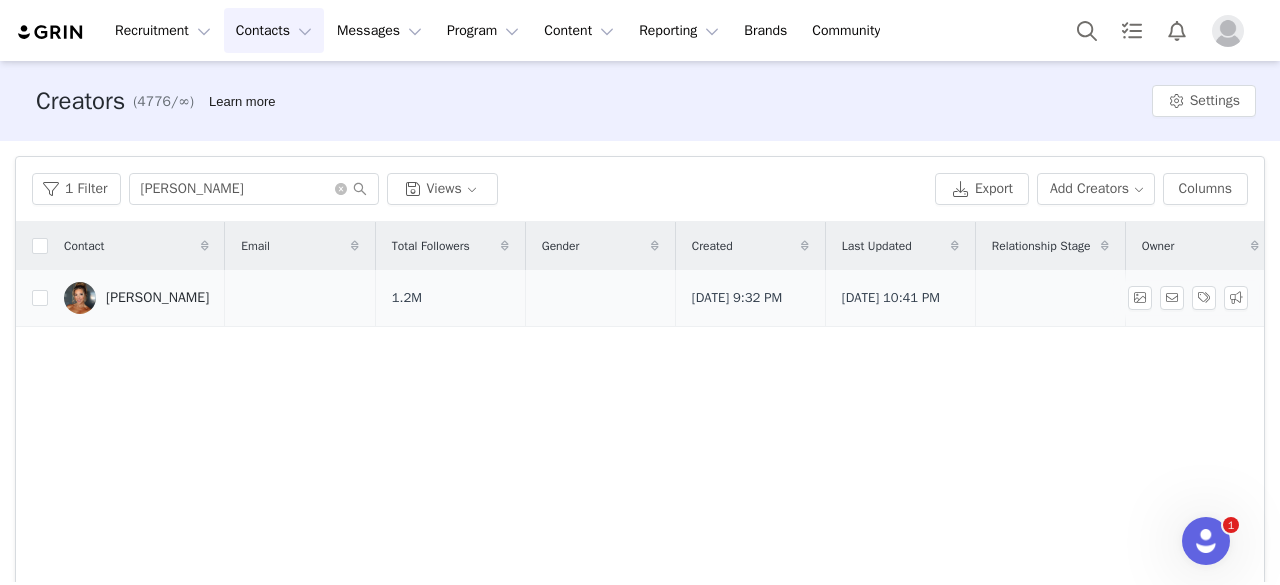 click on "[PERSON_NAME]" at bounding box center [157, 298] 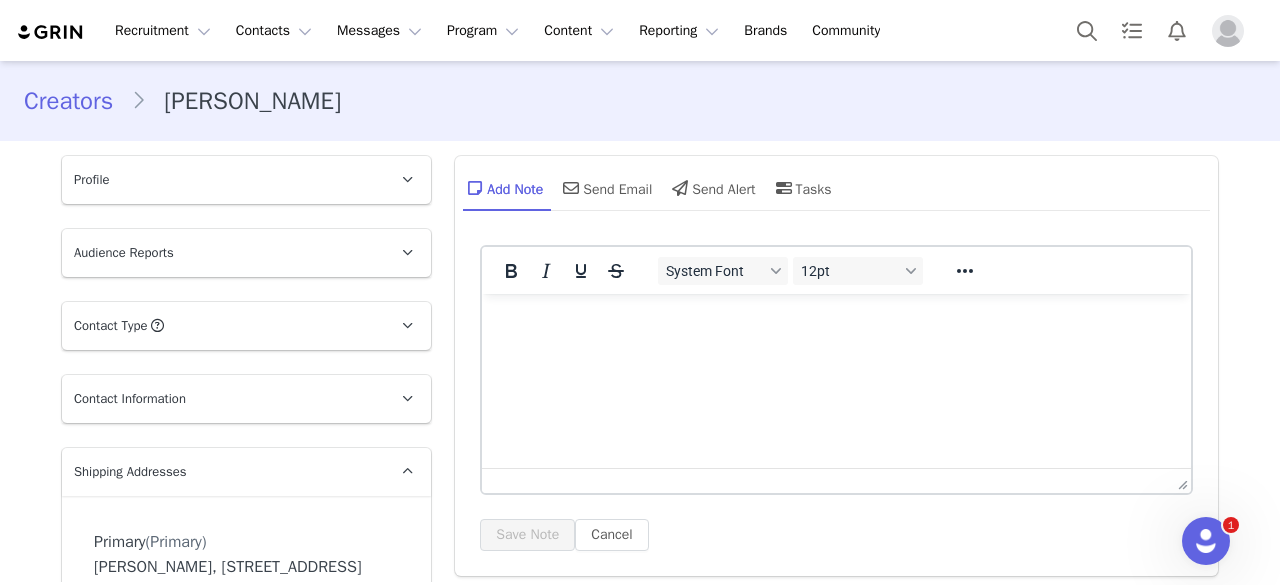 scroll, scrollTop: 0, scrollLeft: 0, axis: both 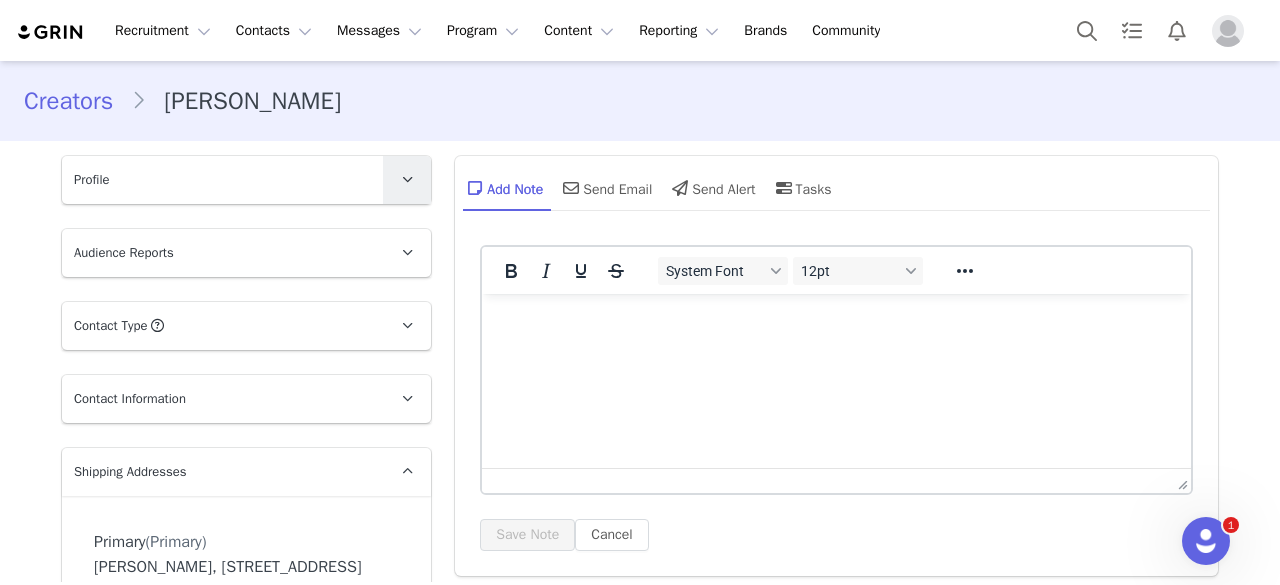 click at bounding box center [407, 179] 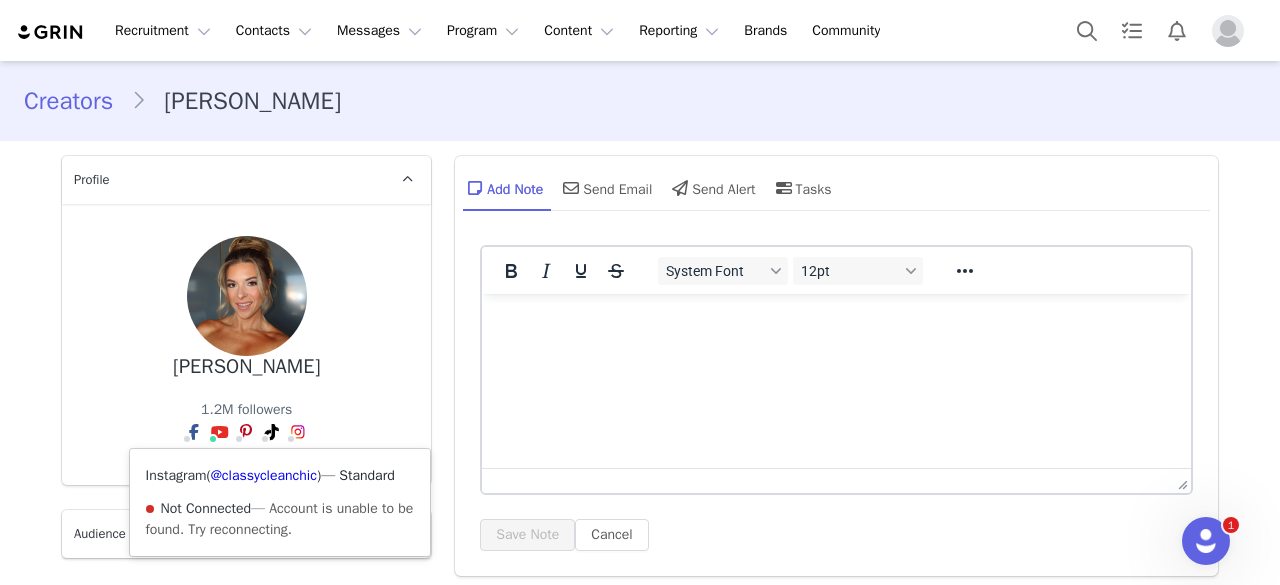 click at bounding box center (298, 432) 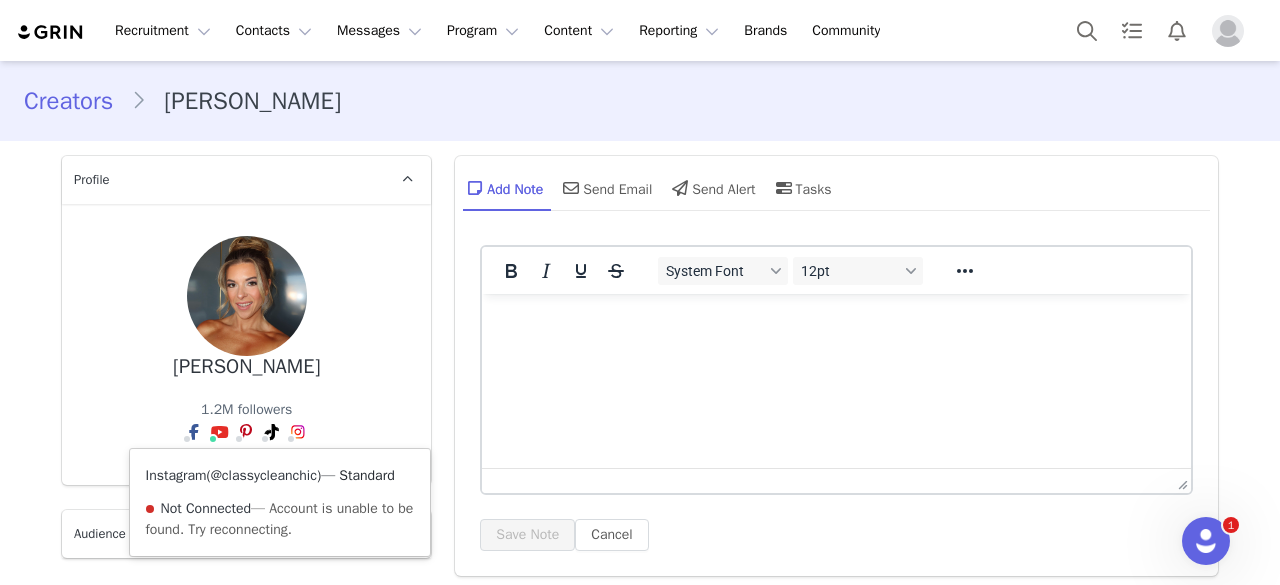 click on "@classycleanchic" at bounding box center [264, 475] 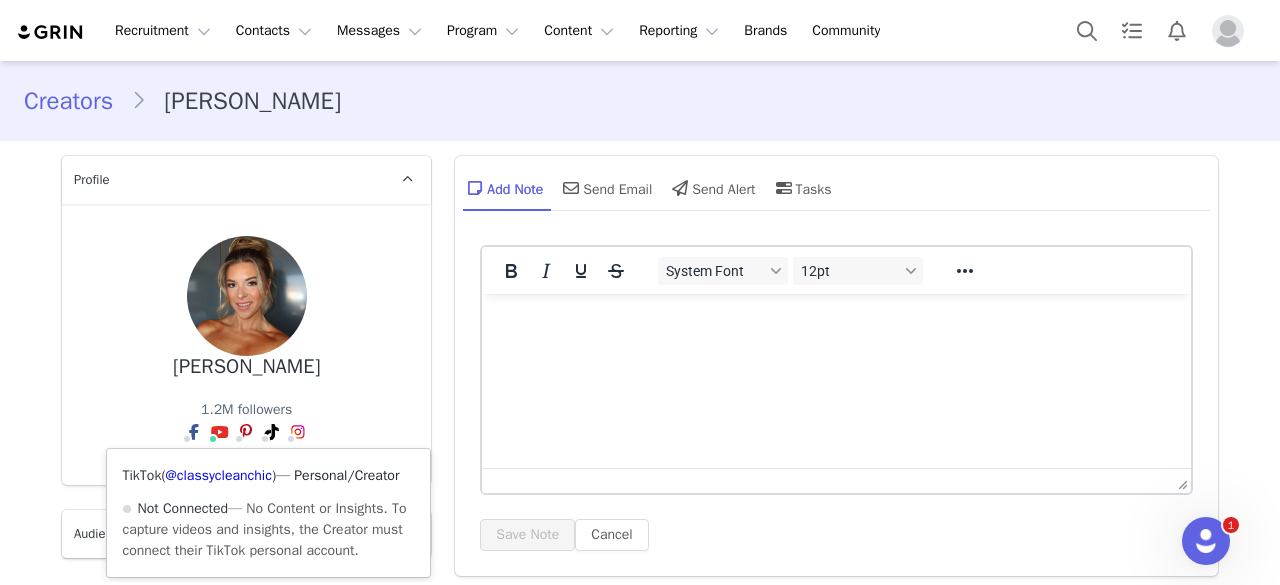 click 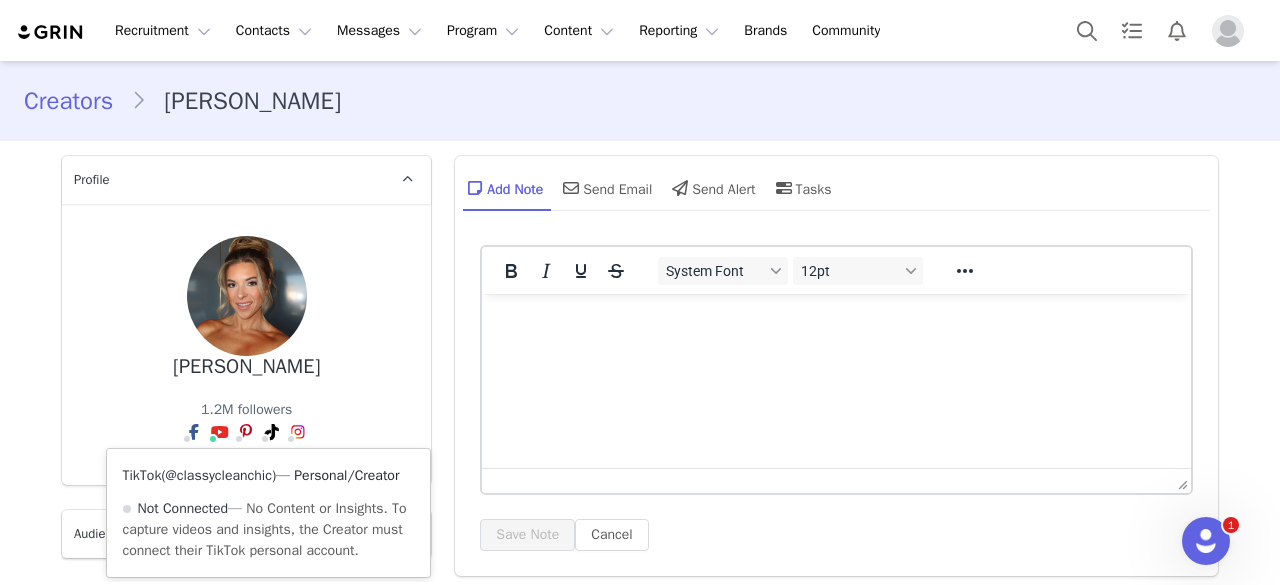 click on "@classycleanchic" 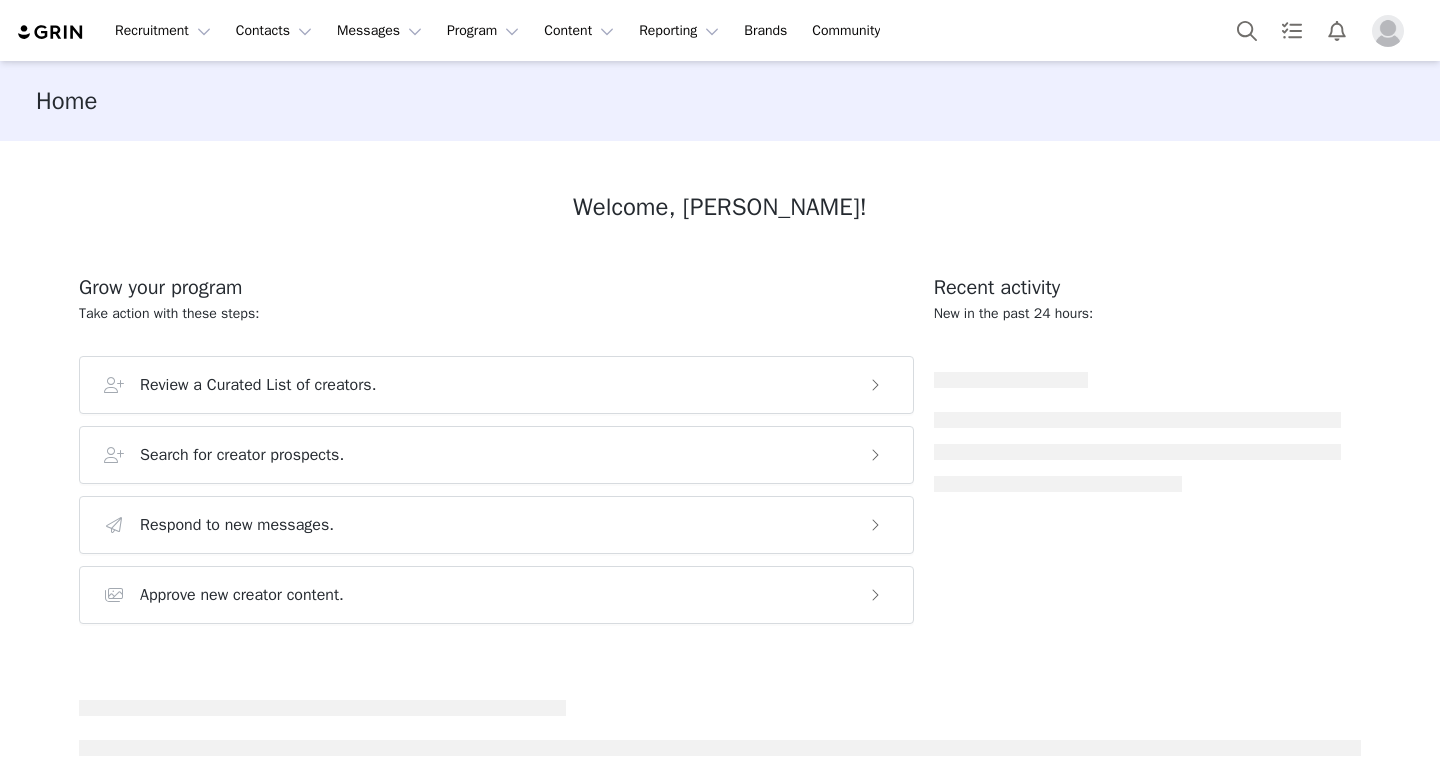 scroll, scrollTop: 0, scrollLeft: 0, axis: both 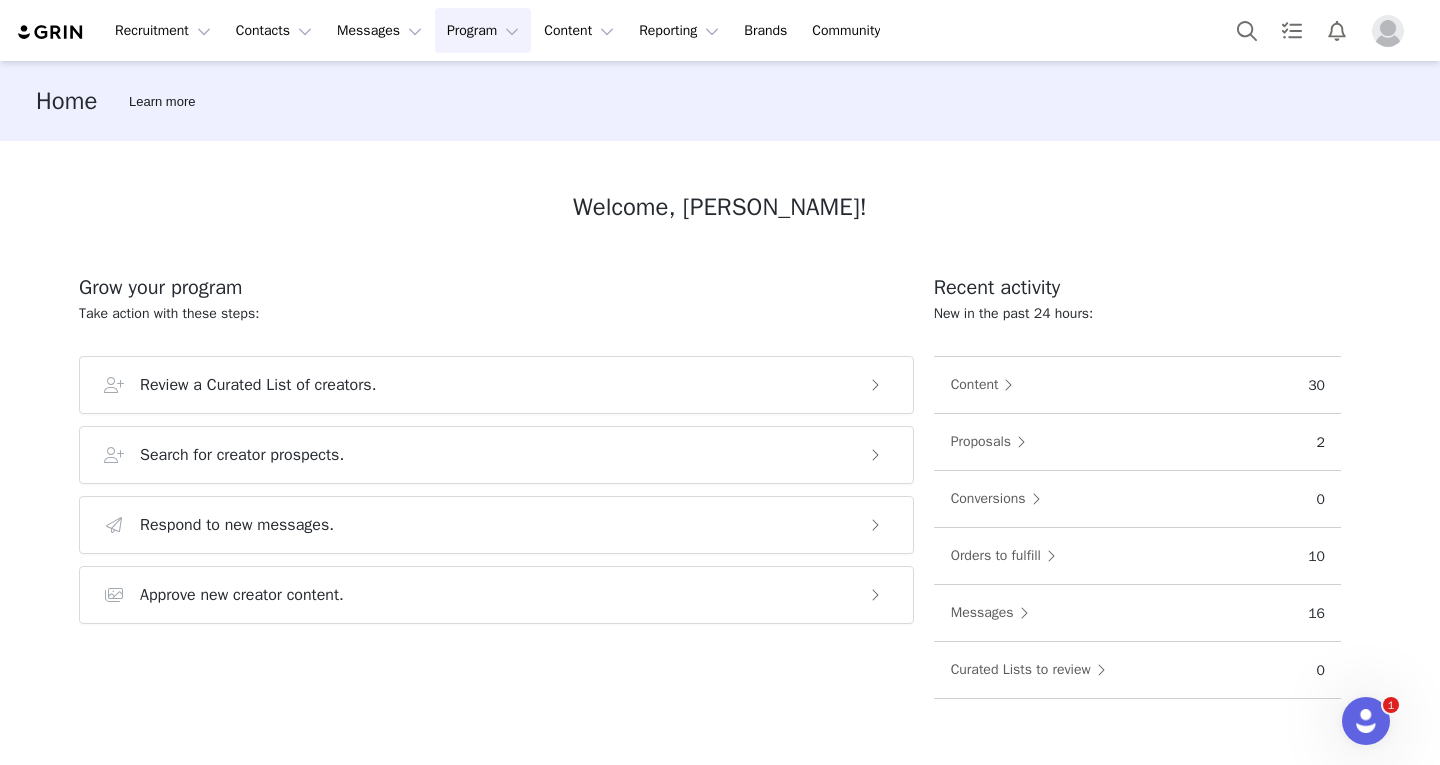 click on "Program Program" at bounding box center [483, 30] 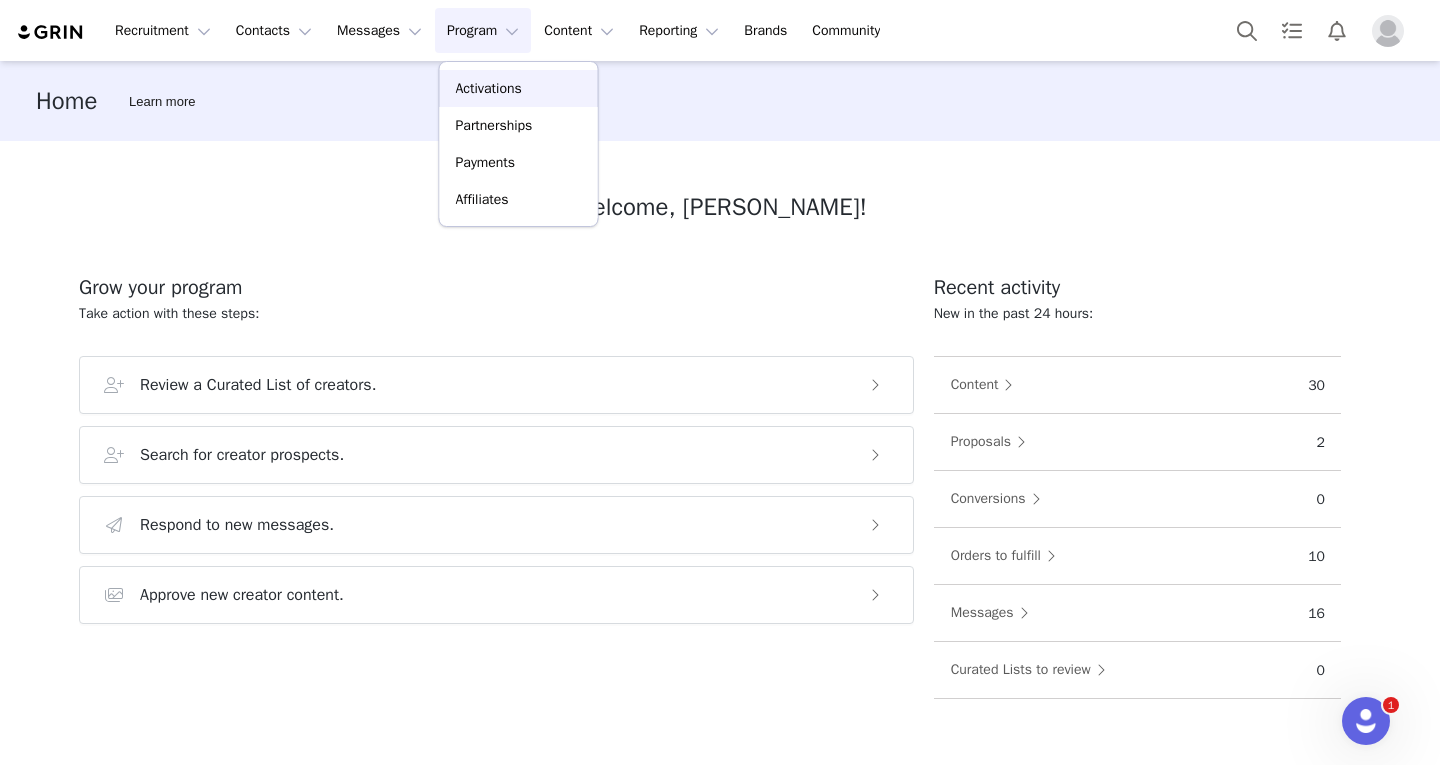 click on "Activations" at bounding box center (489, 88) 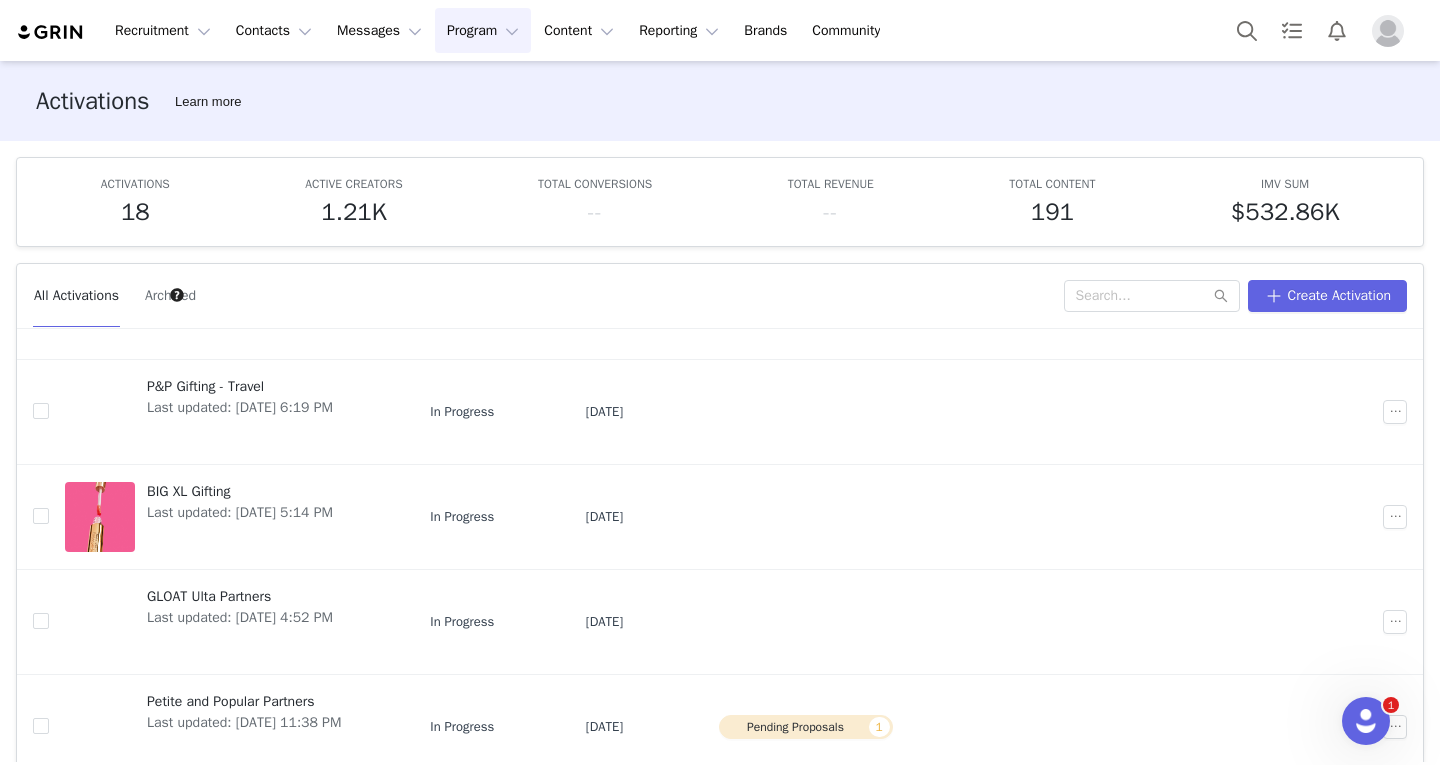 scroll, scrollTop: 544, scrollLeft: 0, axis: vertical 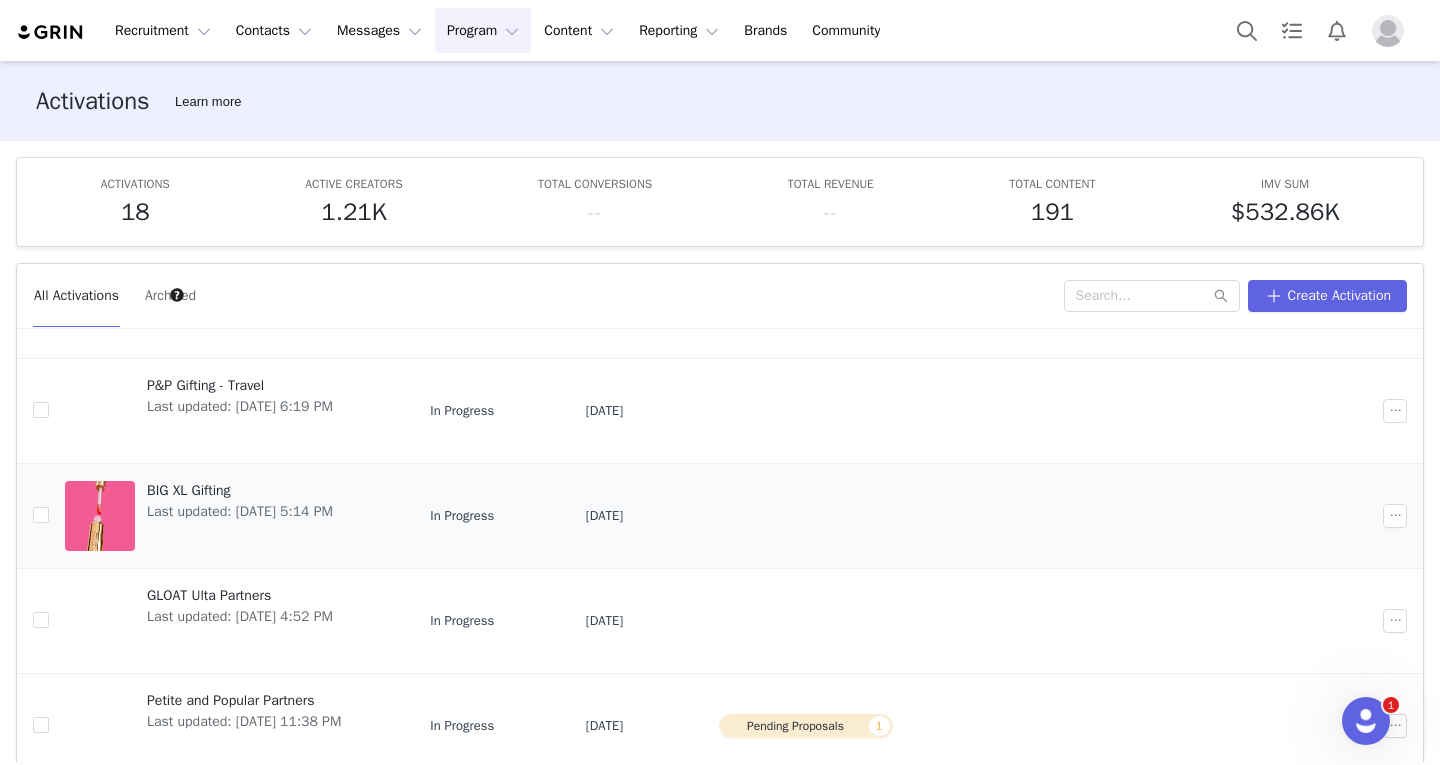 click on "BIG XL Gifting" at bounding box center (240, 490) 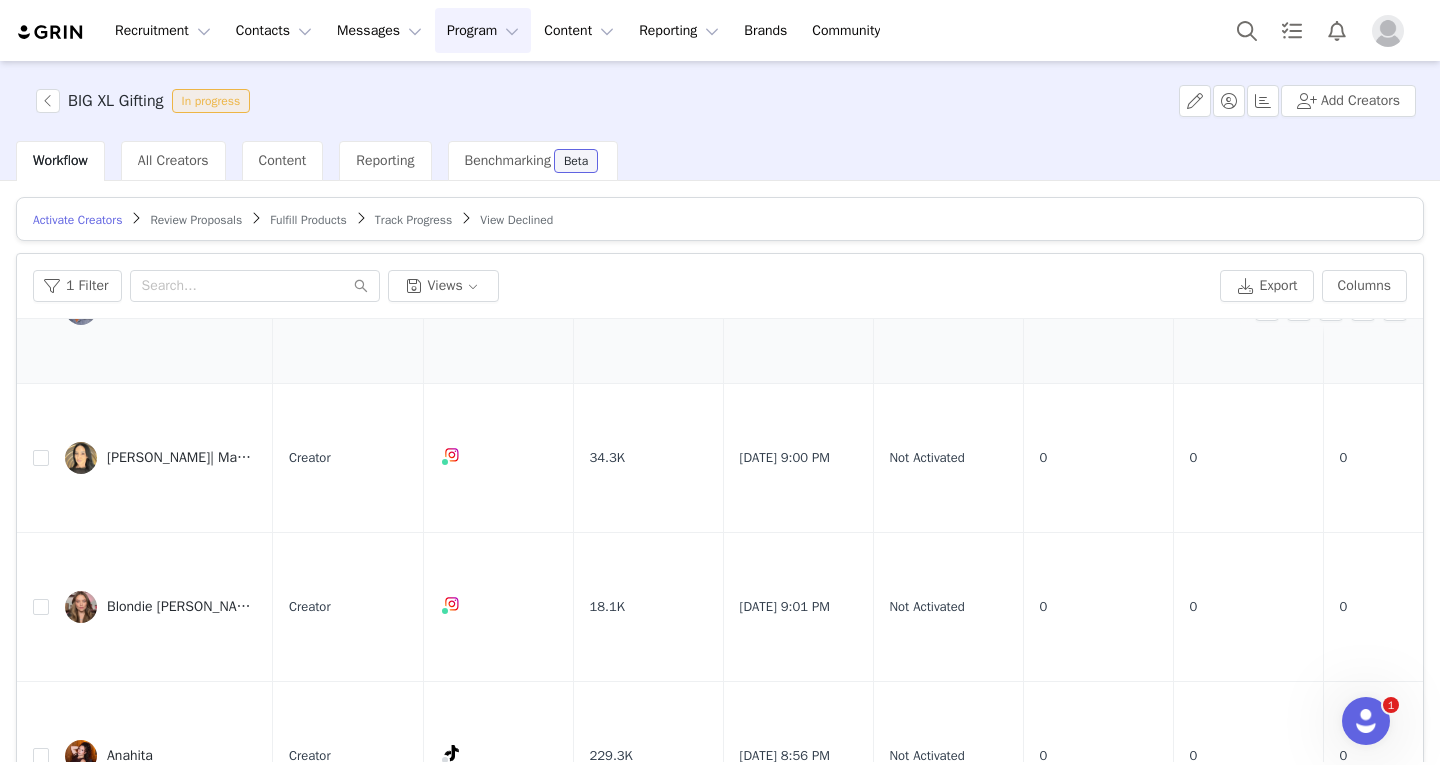 scroll, scrollTop: 0, scrollLeft: 0, axis: both 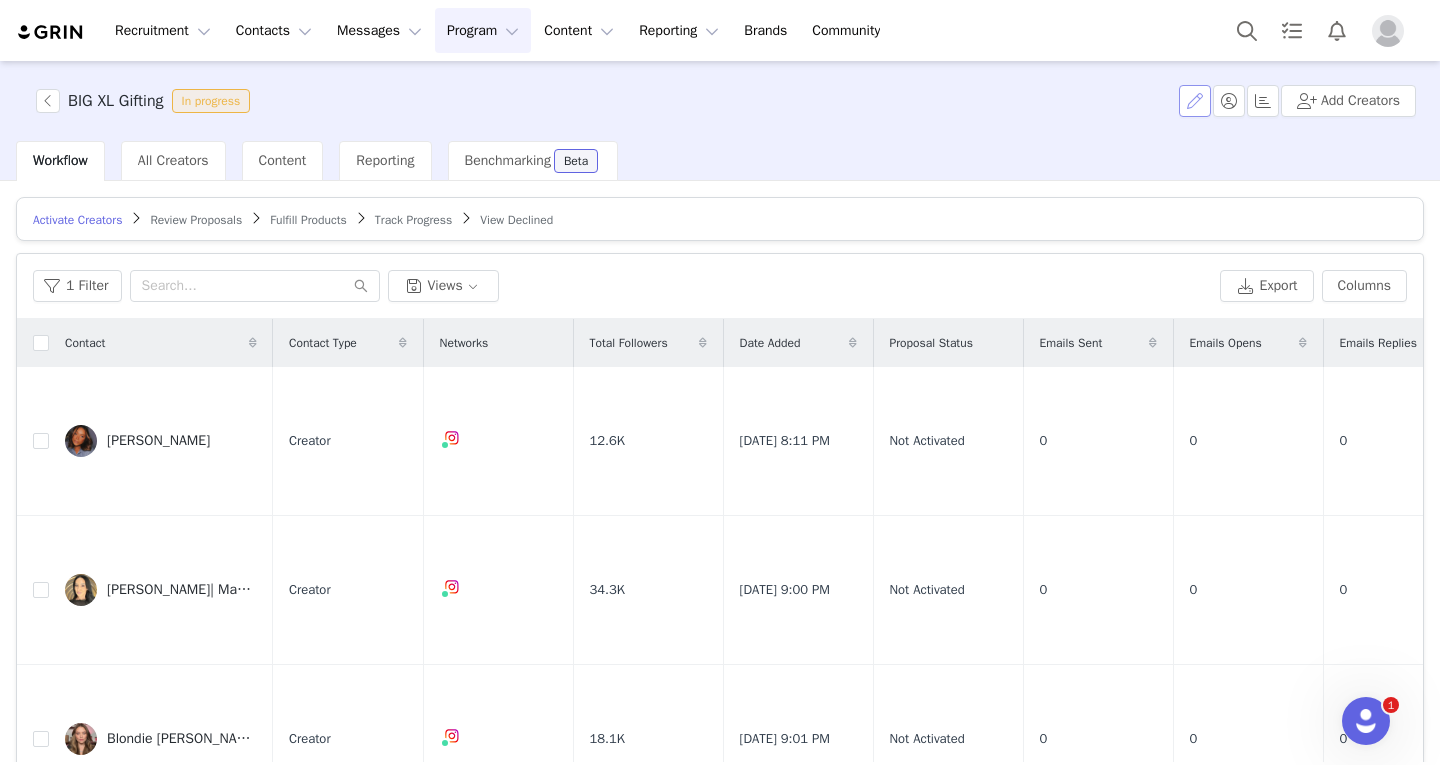 click at bounding box center [1195, 101] 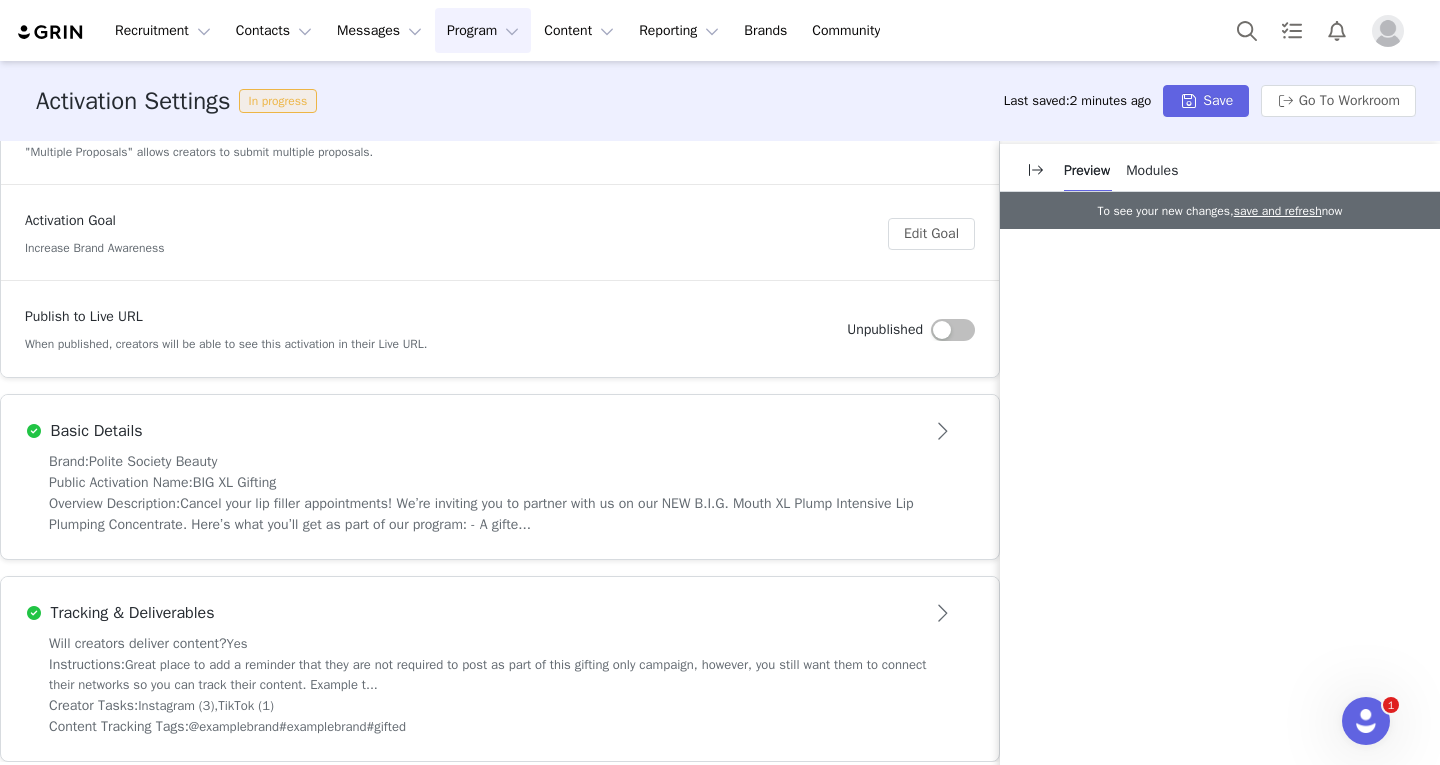scroll, scrollTop: 231, scrollLeft: 0, axis: vertical 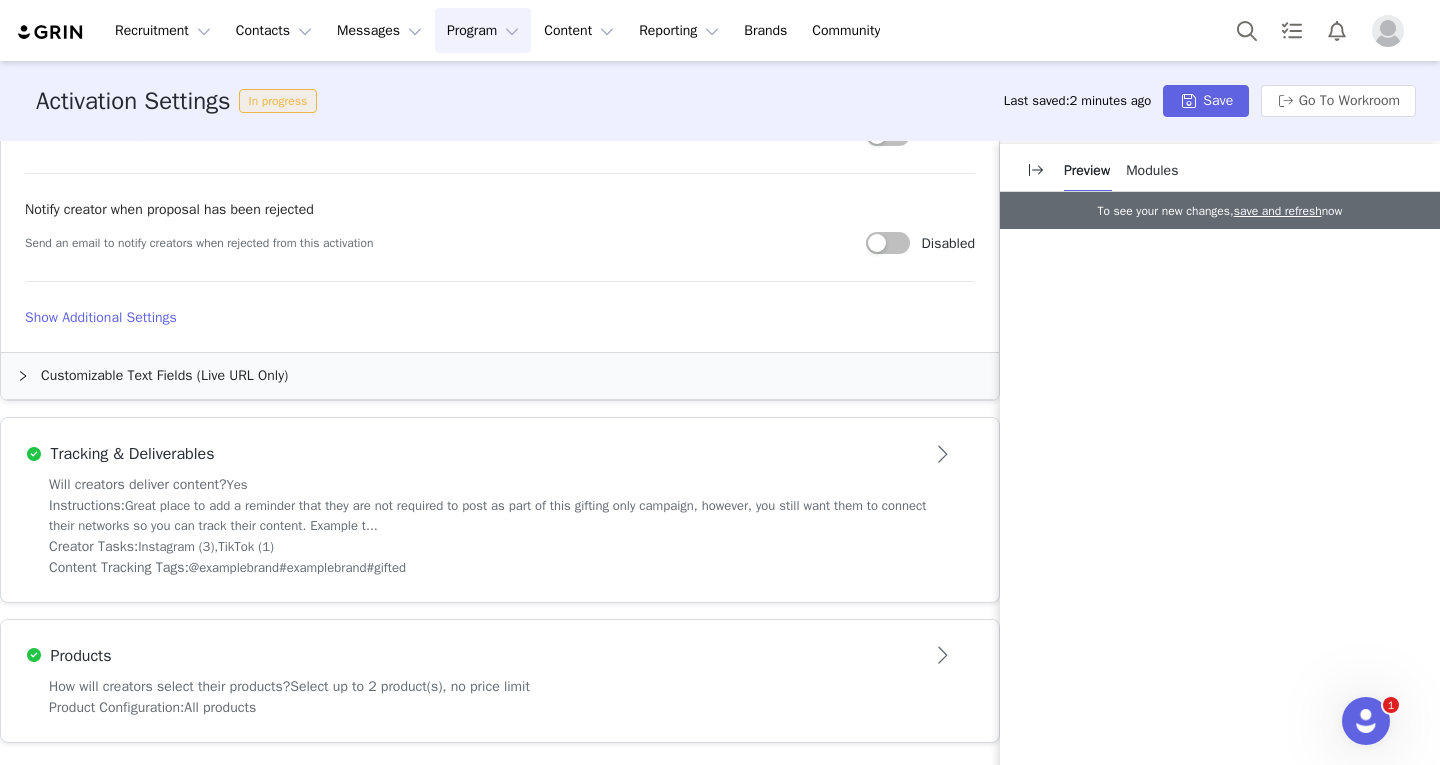 click on "Customizable Text Fields (Live URL Only)" at bounding box center (500, 376) 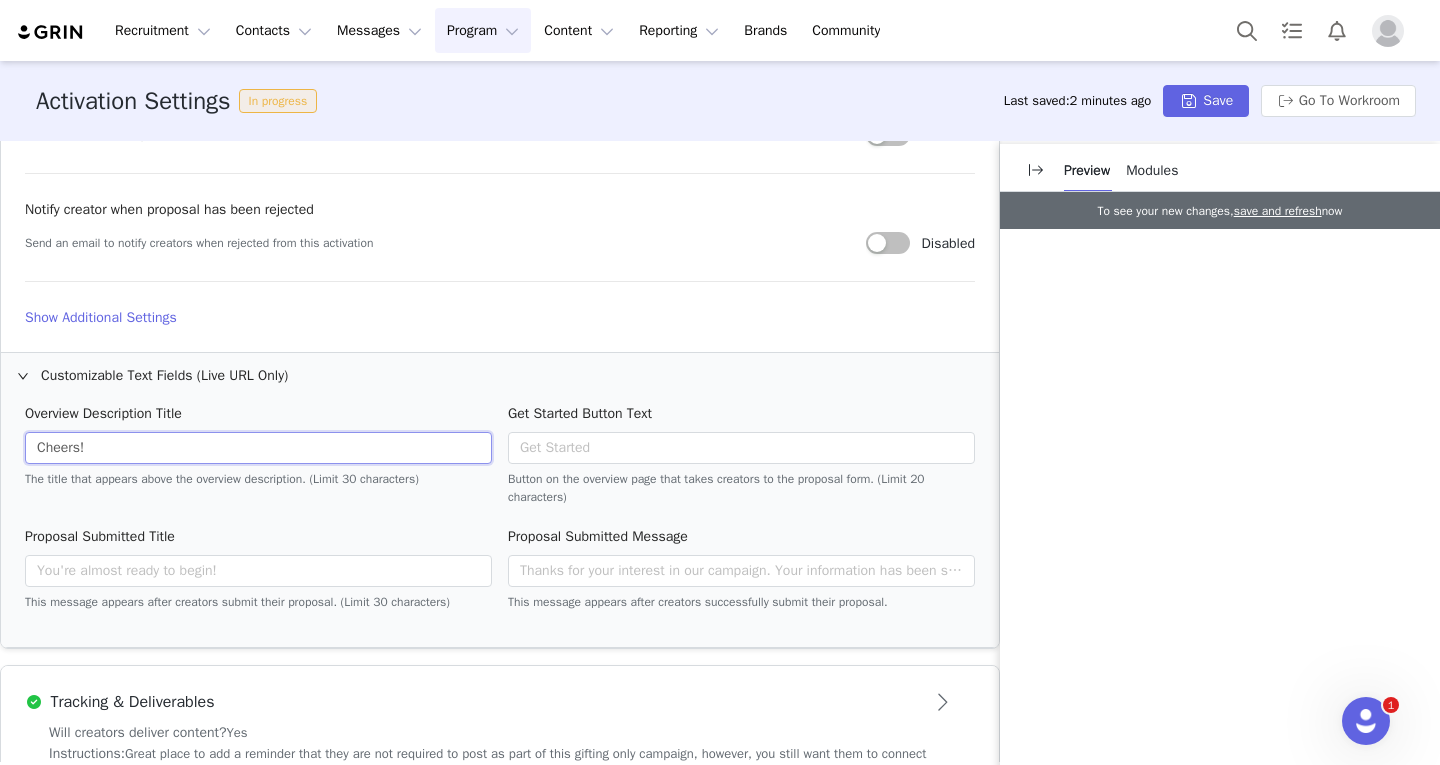 click on "Cheers!" at bounding box center (258, 448) 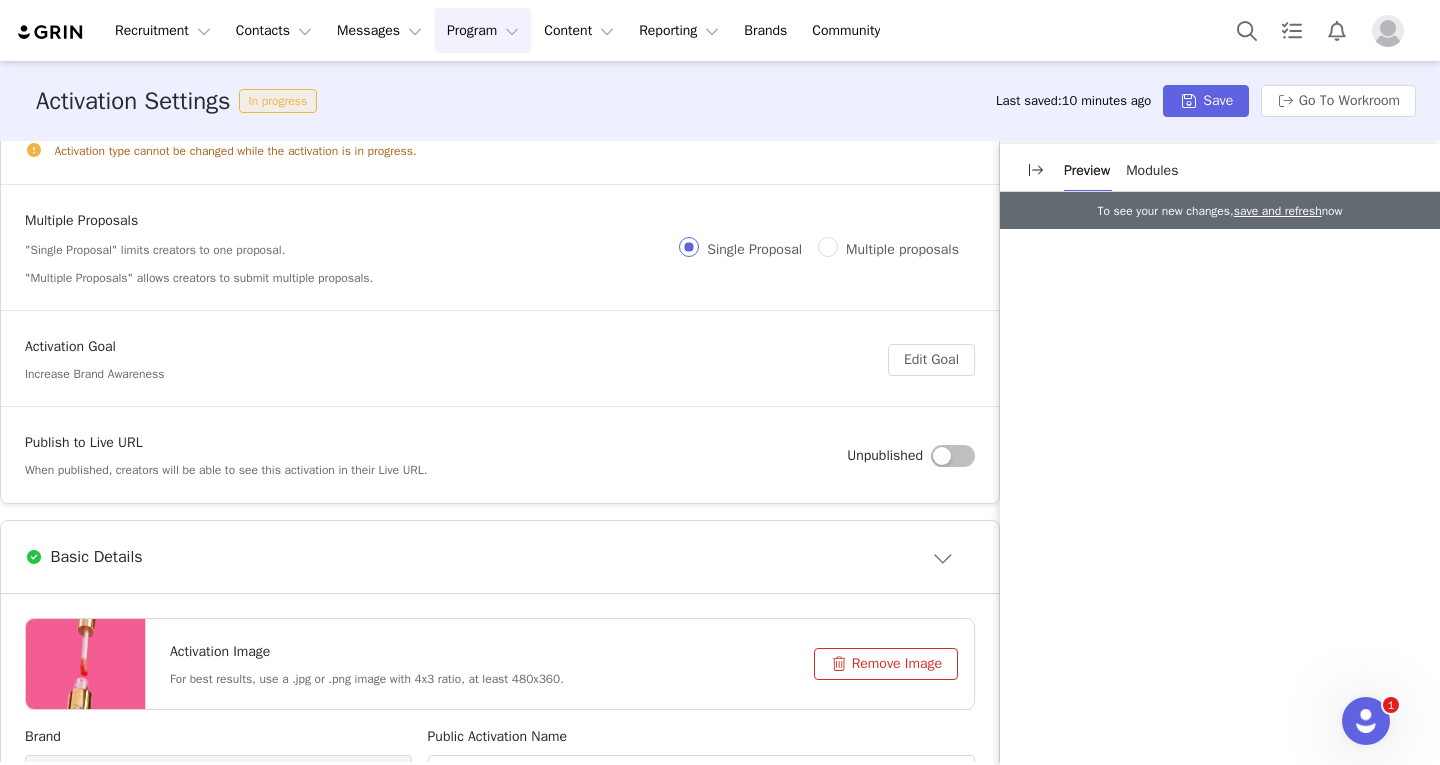 scroll, scrollTop: 0, scrollLeft: 0, axis: both 